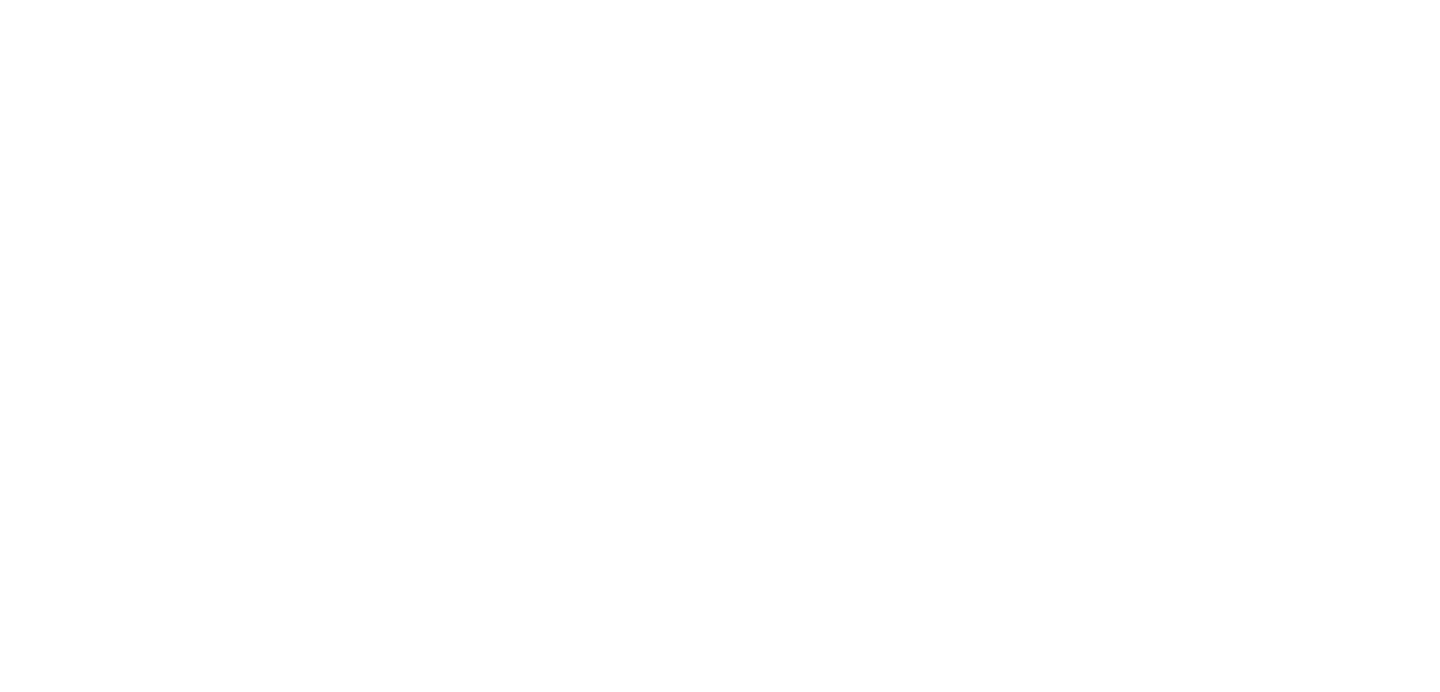 scroll, scrollTop: 0, scrollLeft: 0, axis: both 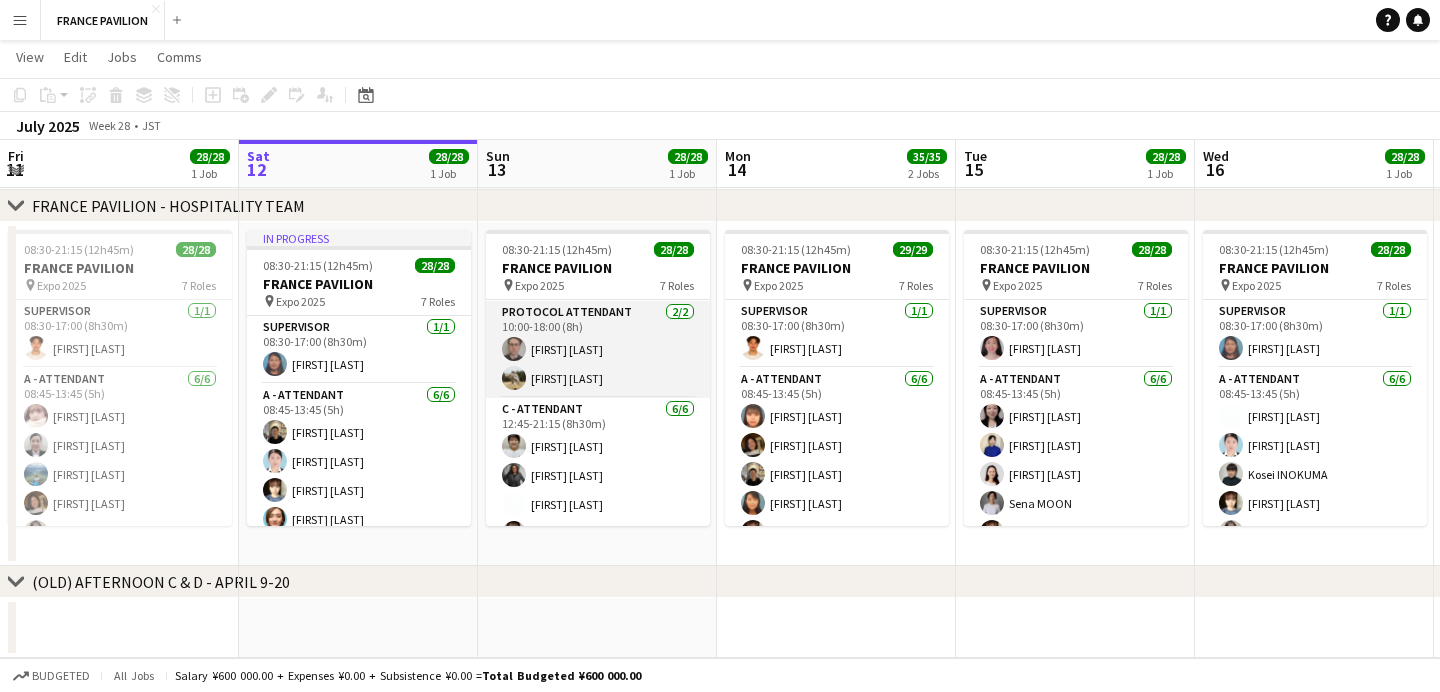 click on "PROTOCOL ATTENDANT    2/2   10:00-18:00 (8h)
[FIRST] [LAST] [FIRST] [LAST]" at bounding box center [598, 349] 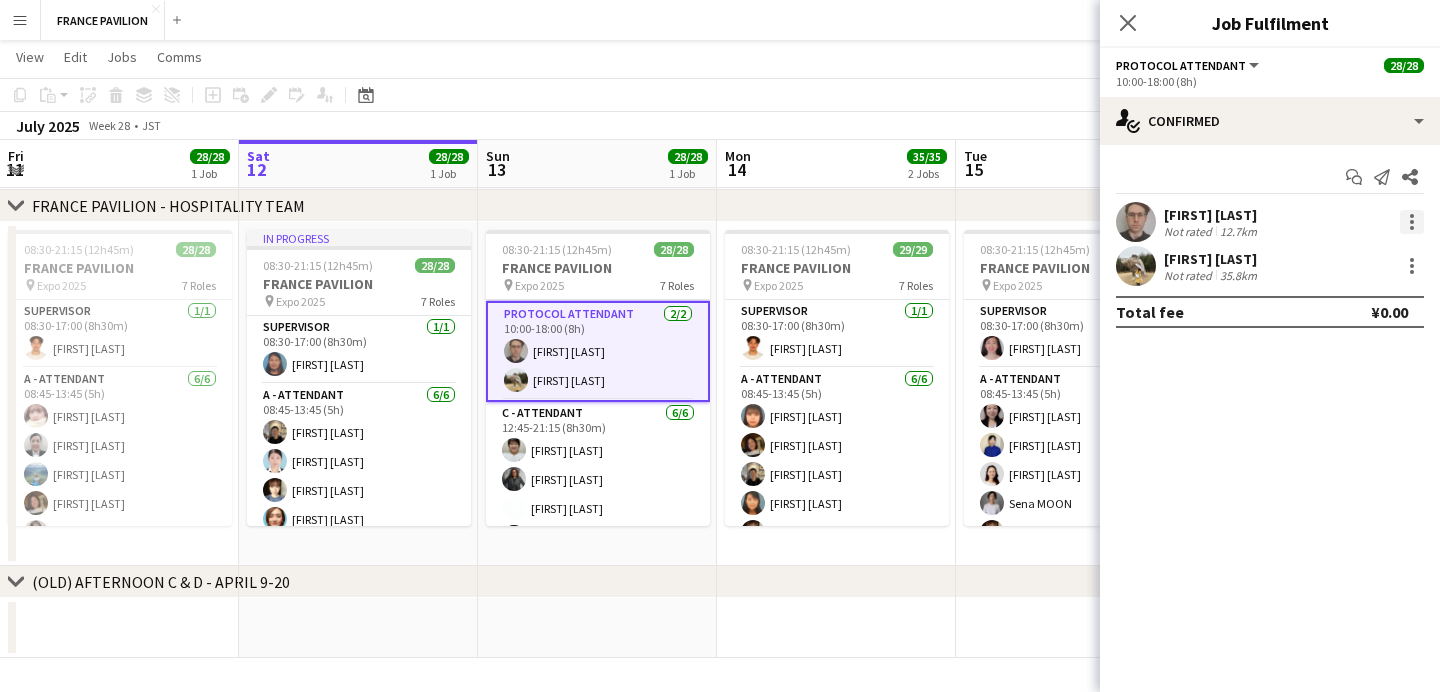 click at bounding box center (1412, 222) 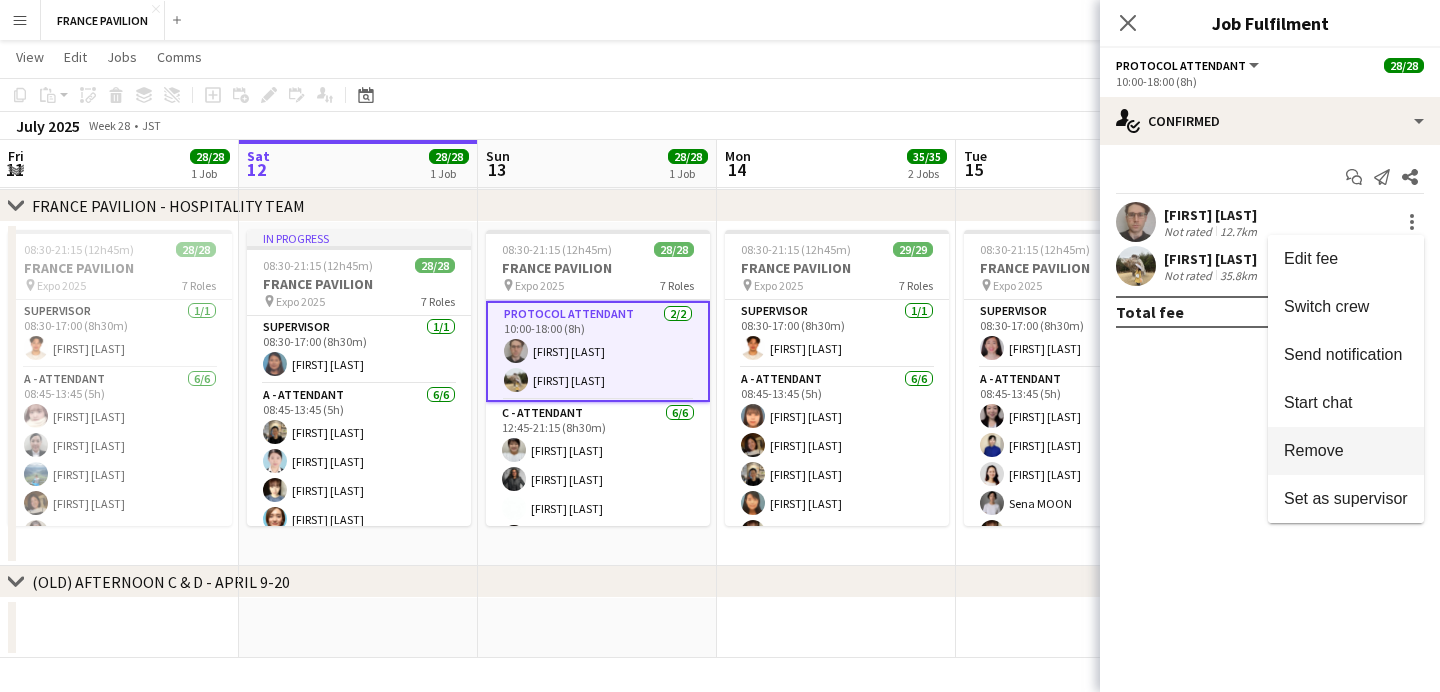 click on "Remove" at bounding box center [1314, 450] 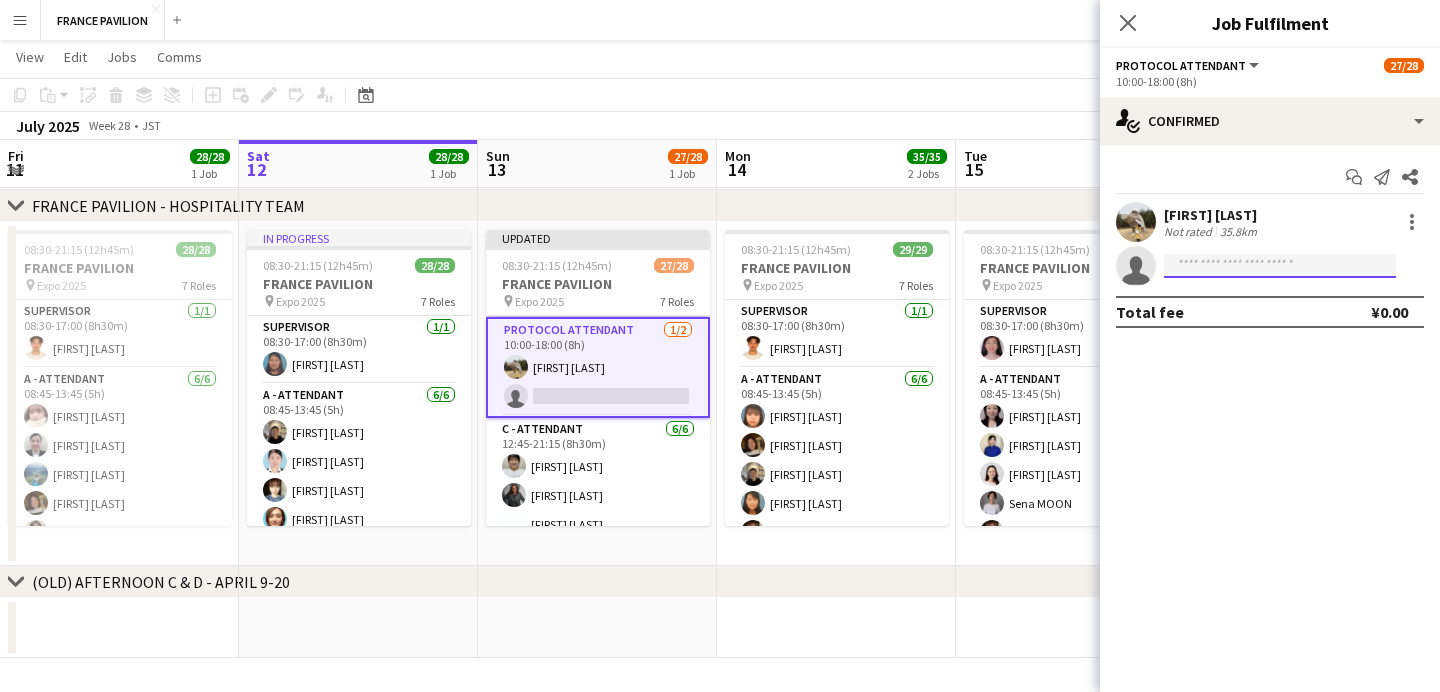 click 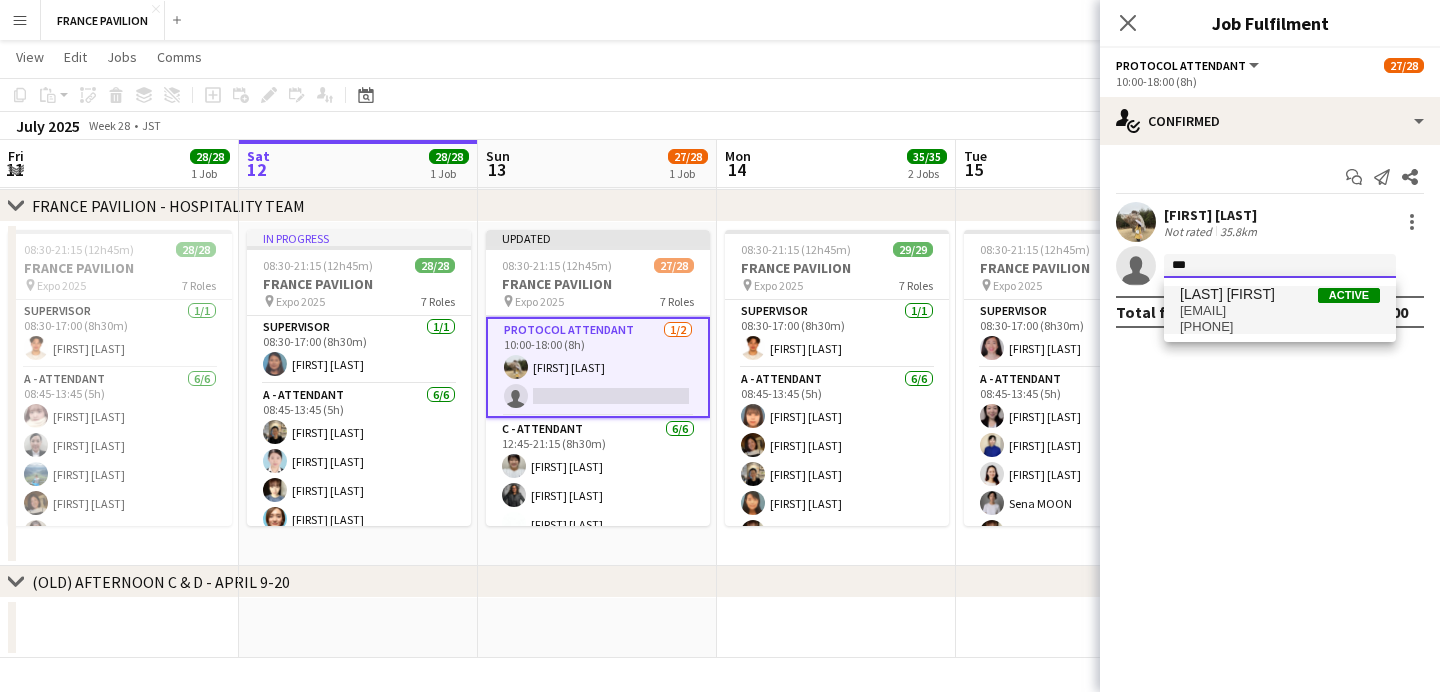 type on "***" 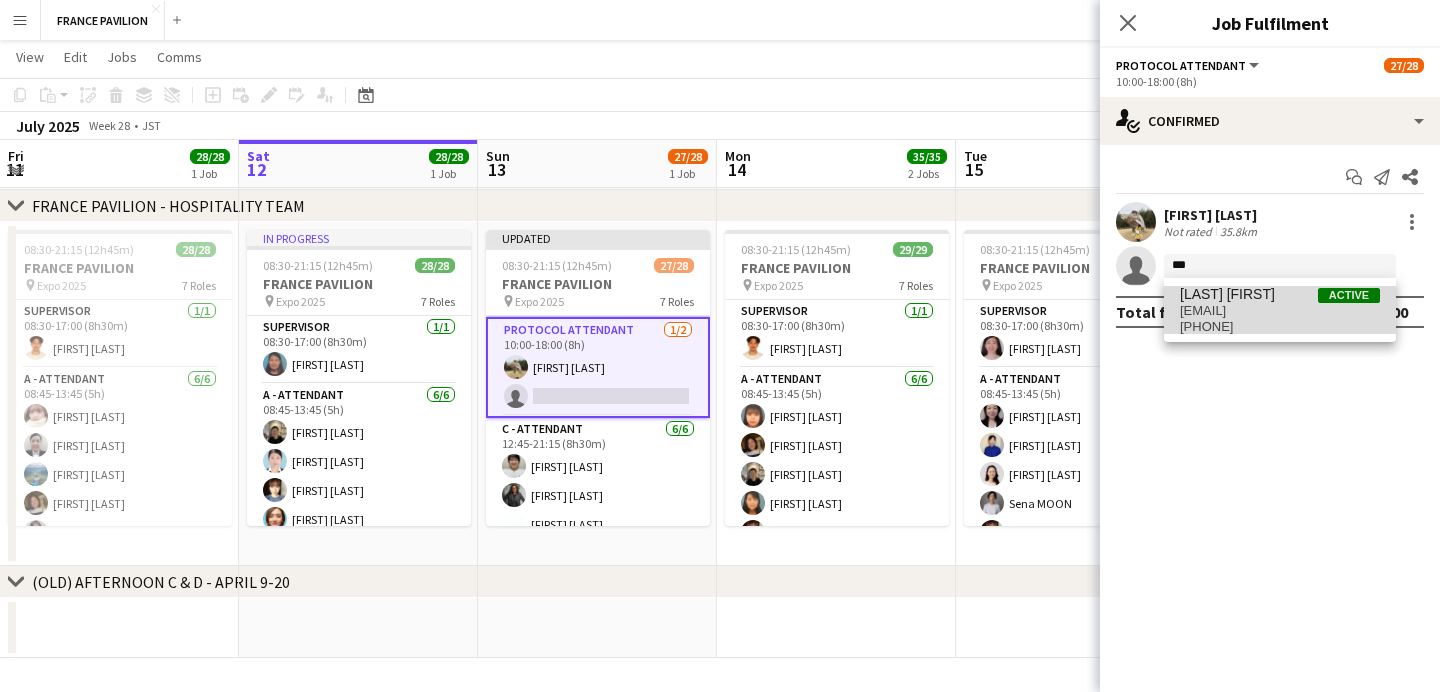 click on "[EMAIL]" at bounding box center (1280, 311) 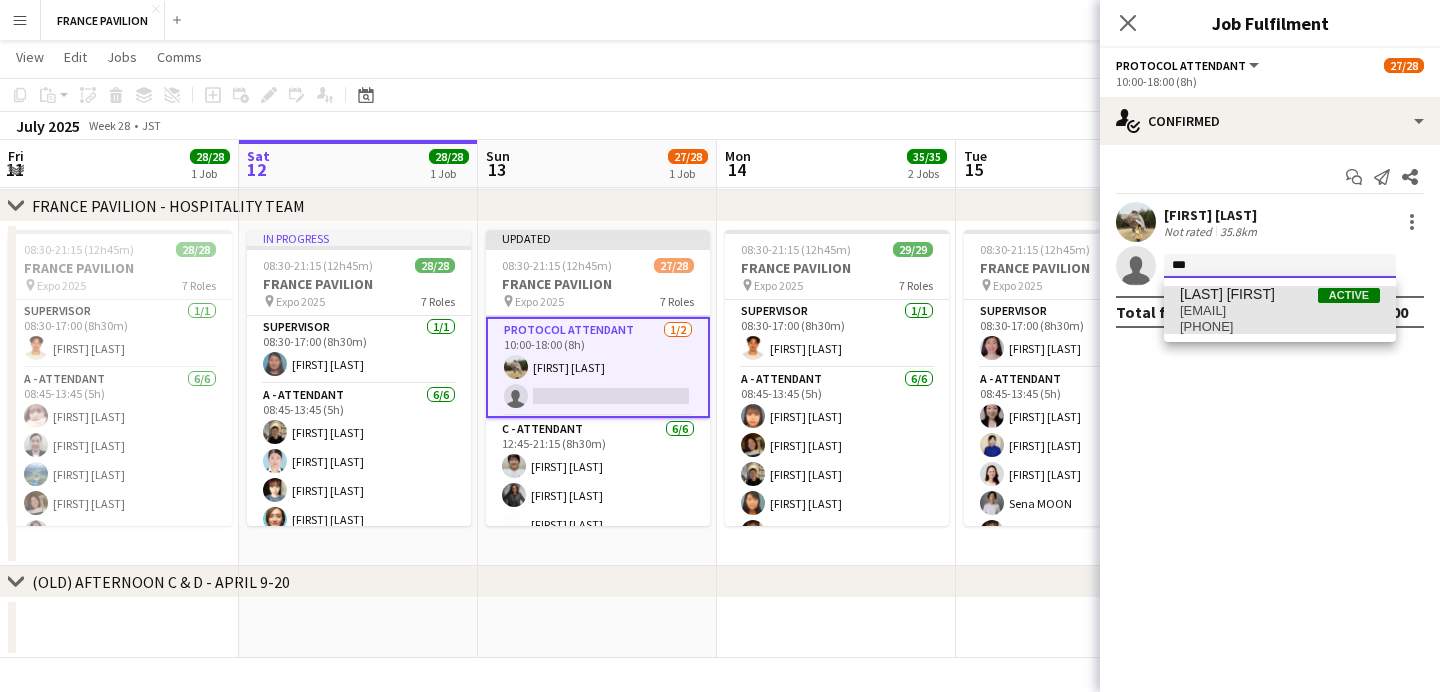 type 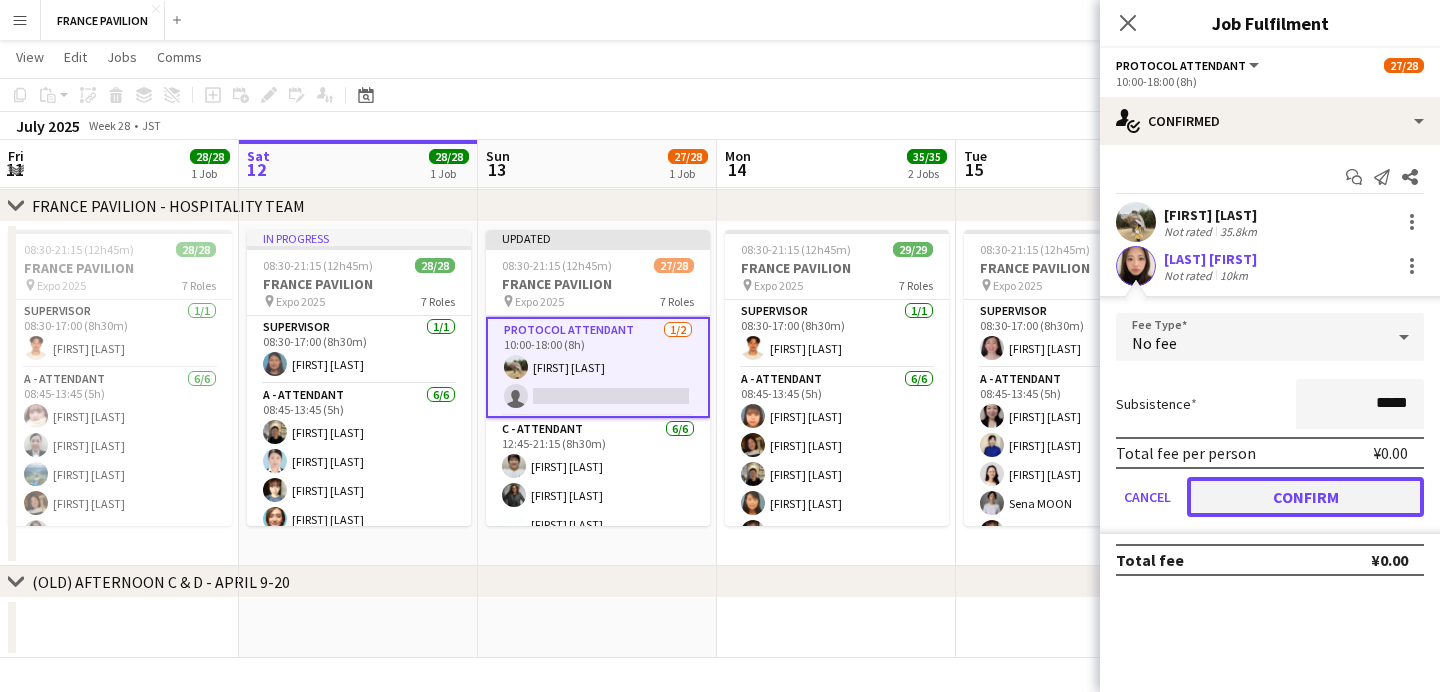 click on "Confirm" at bounding box center [1305, 497] 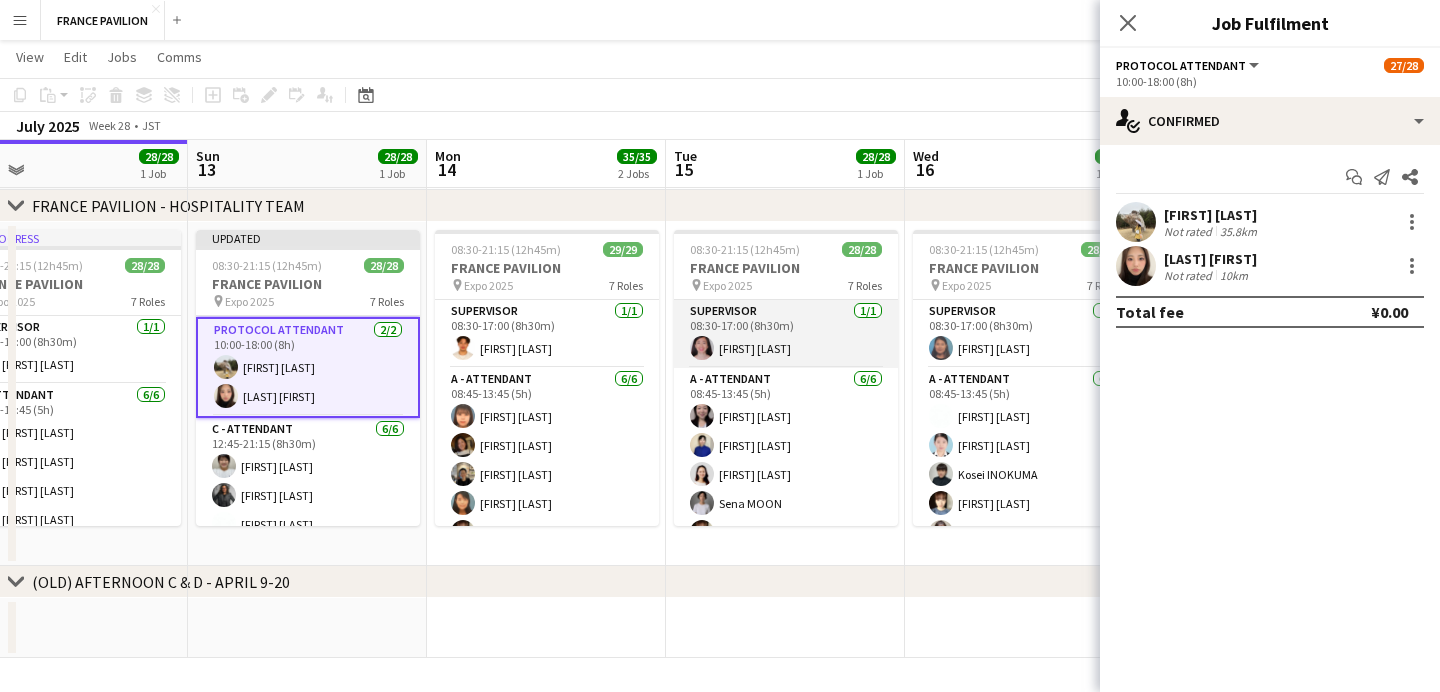 scroll, scrollTop: 0, scrollLeft: 771, axis: horizontal 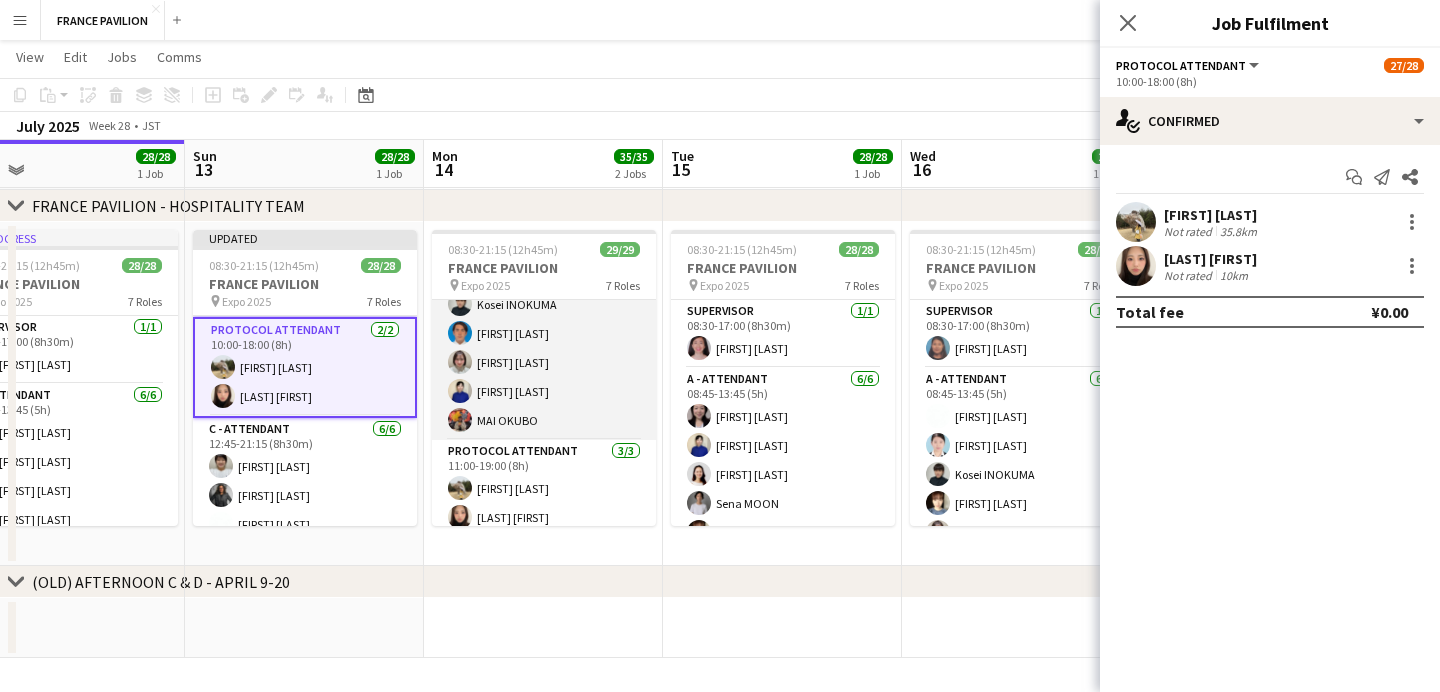 click on "B - ATTENDANT   6/6   08:45-17:15 (8h30m)
[FIRST] [LAST] [FIRST] [LAST] [FIRST] [LAST] [FIRST] [LAST] [FIRST] [LAST]" at bounding box center (544, 333) 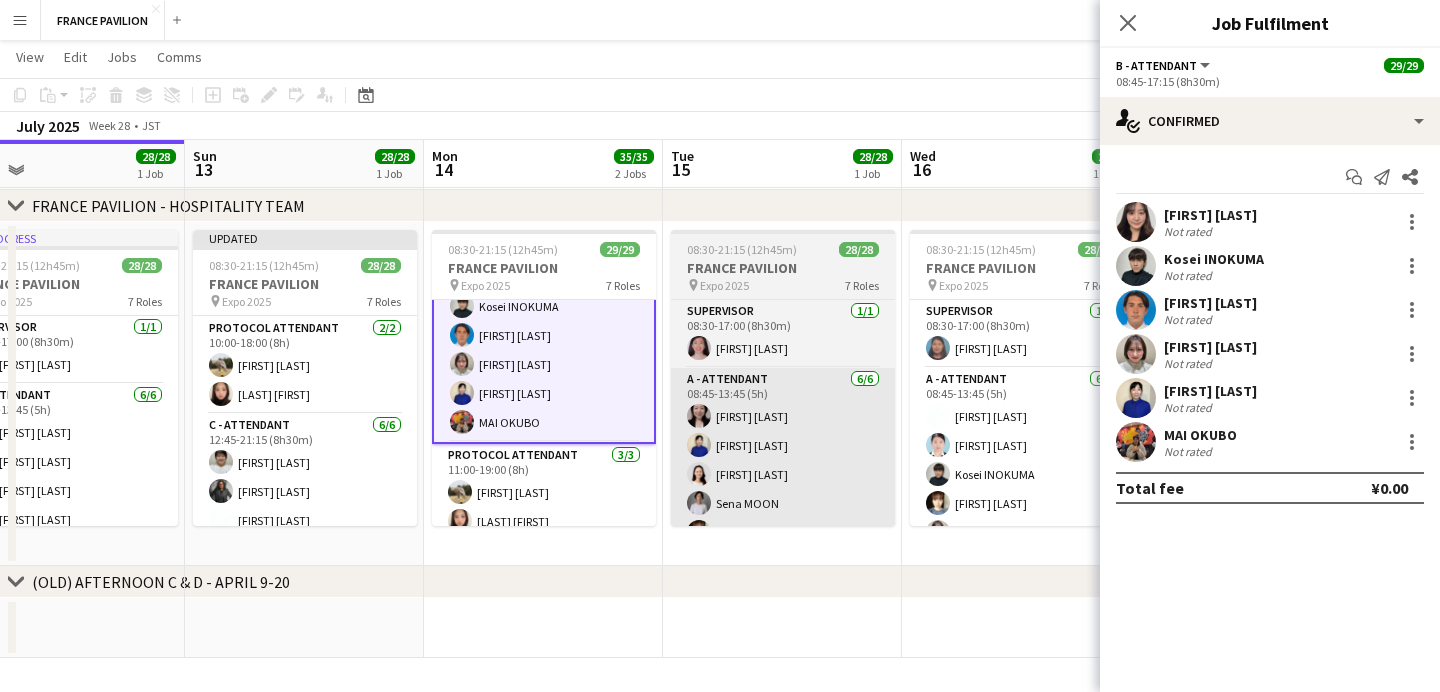 scroll, scrollTop: 356, scrollLeft: 0, axis: vertical 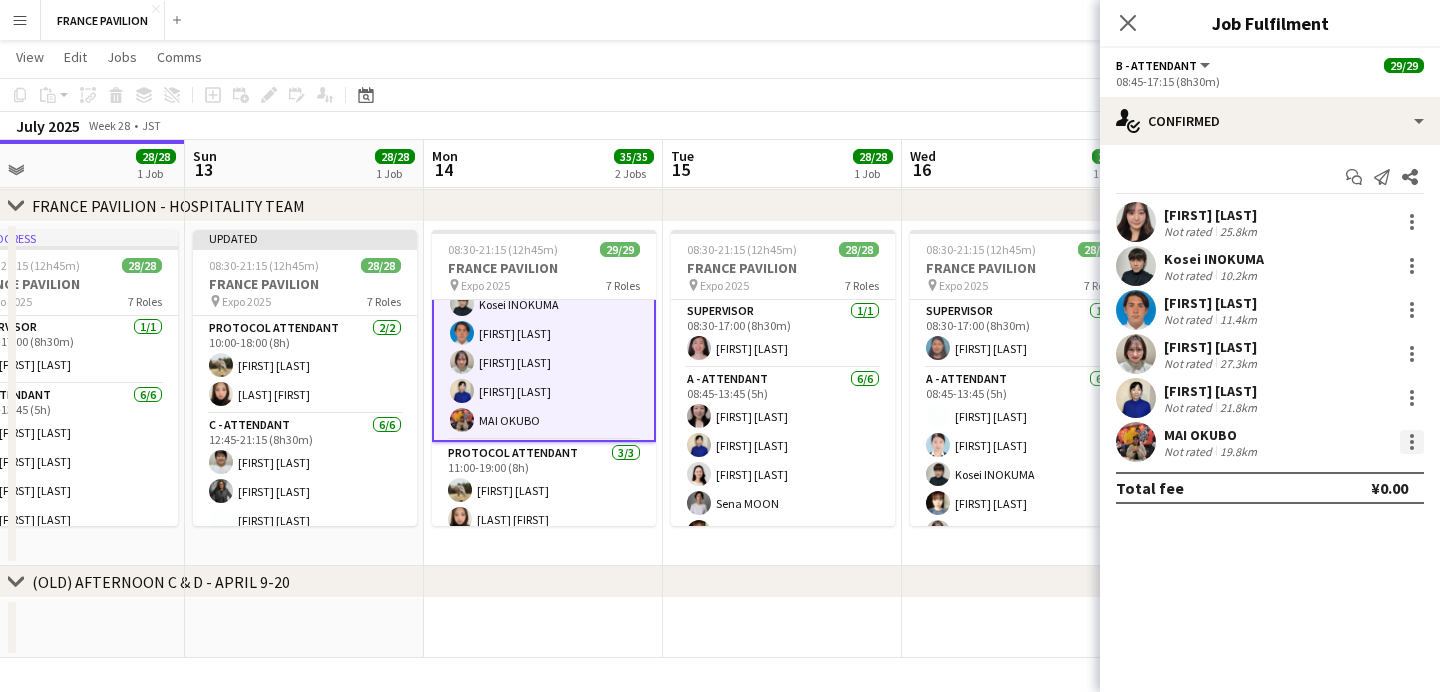 click at bounding box center [1412, 442] 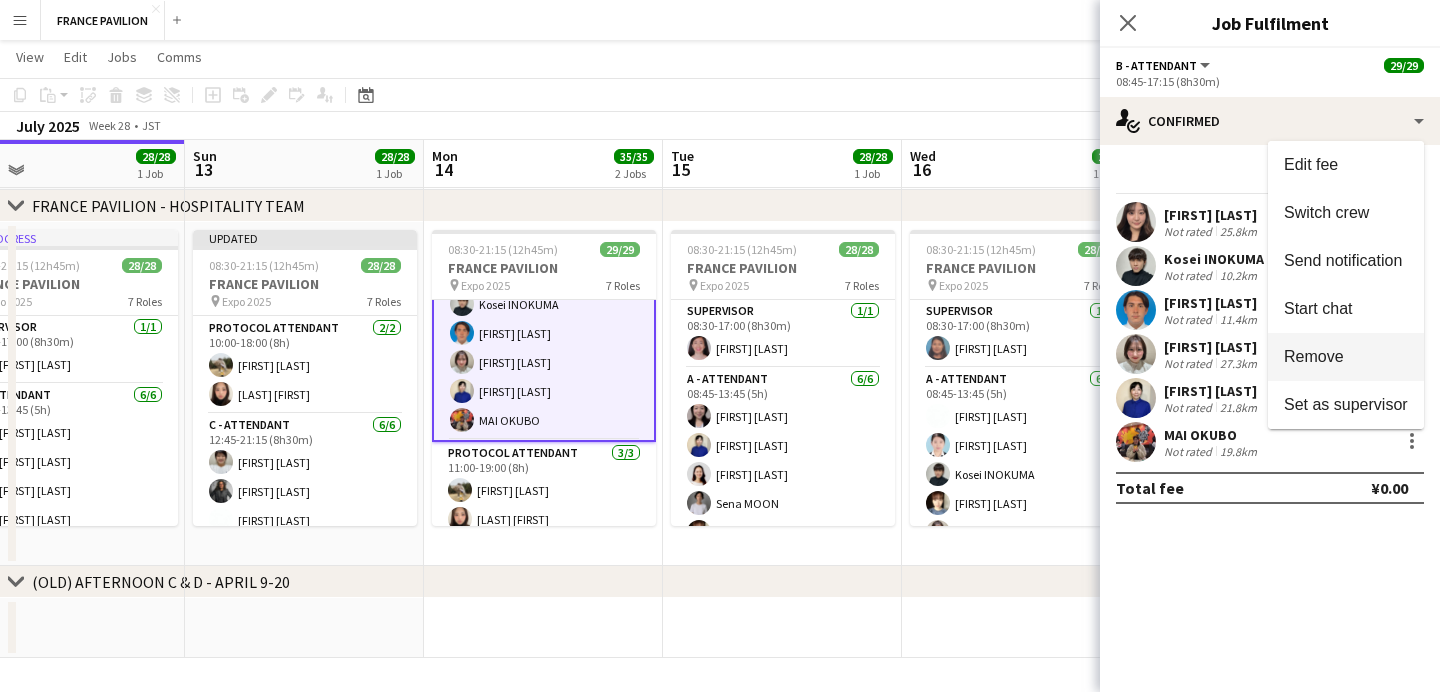 click on "Remove" at bounding box center (1346, 357) 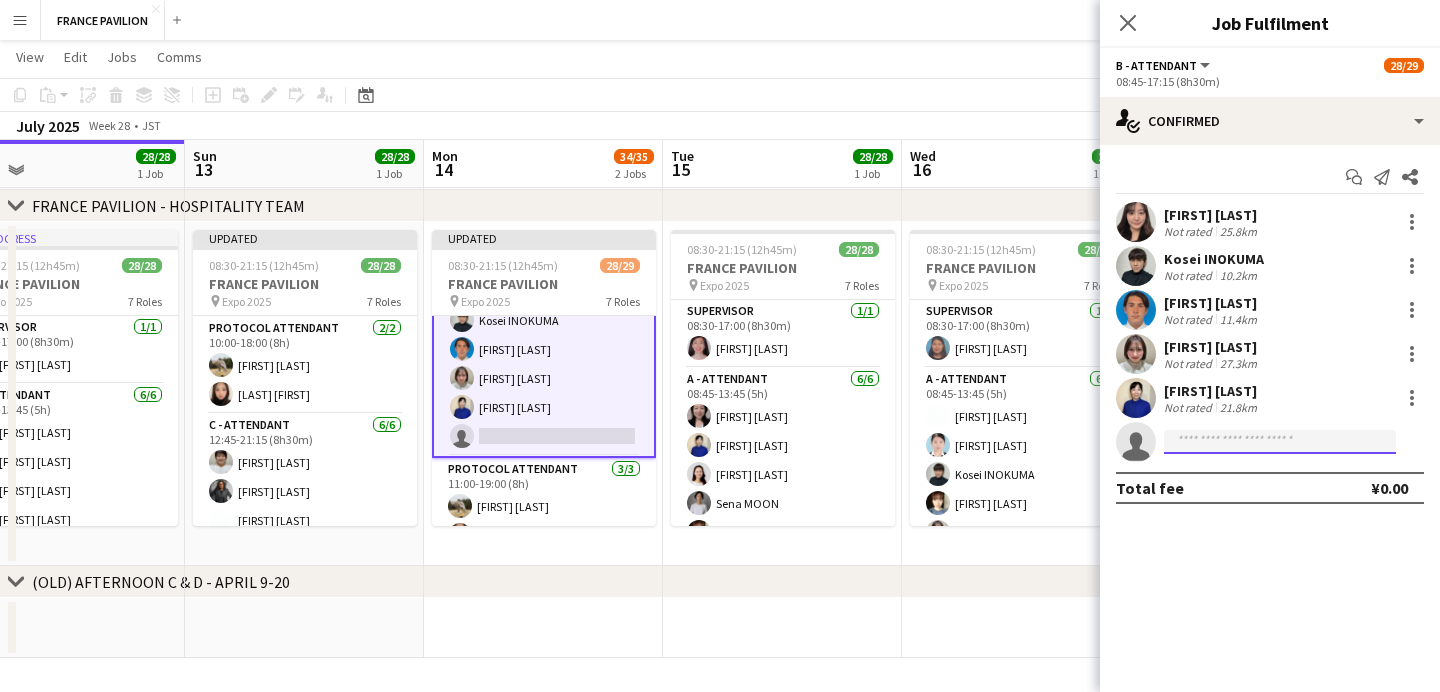 click 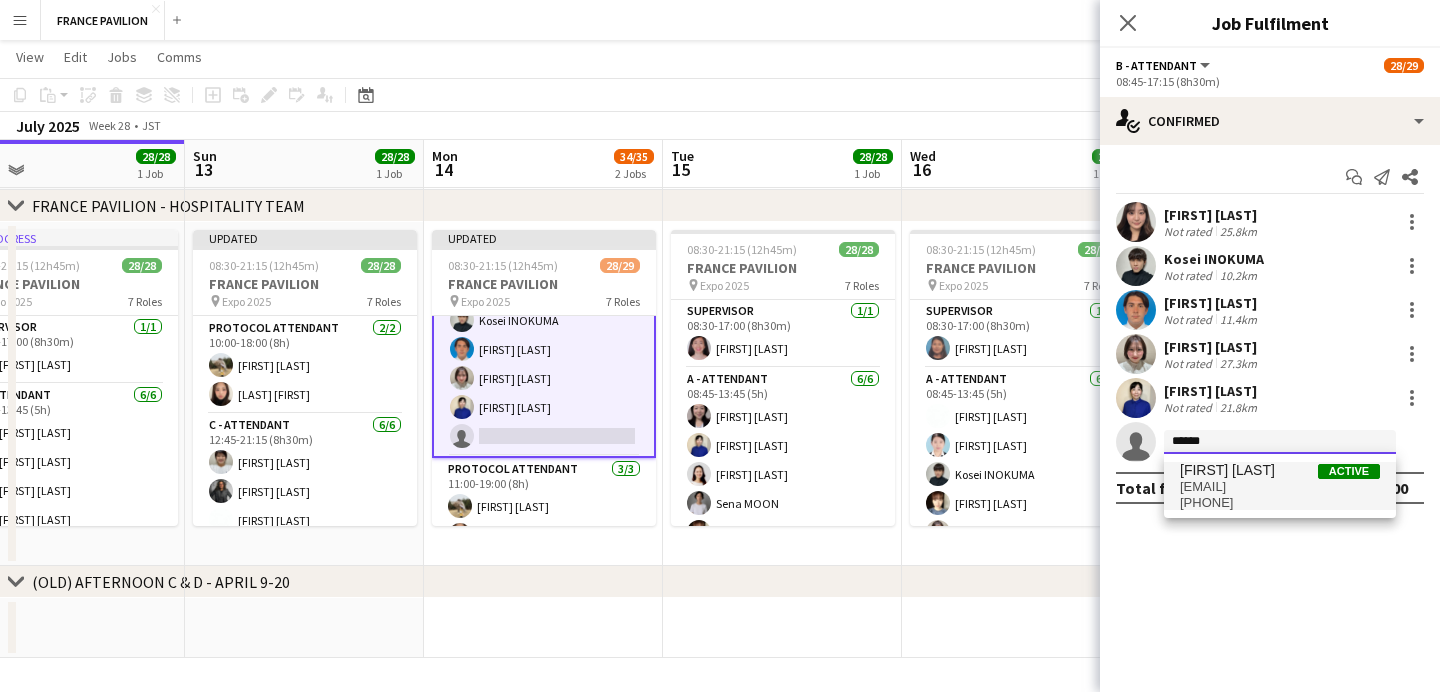 type on "******" 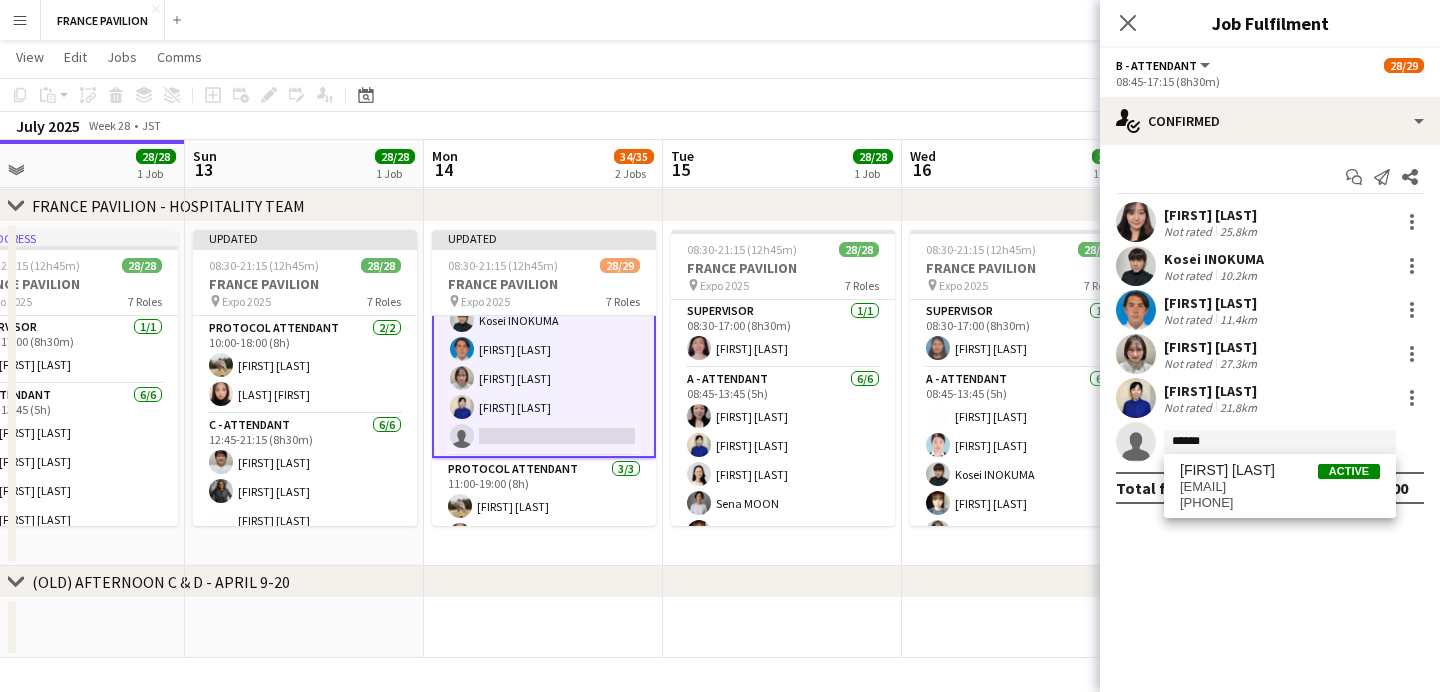 click on "[EMAIL]" at bounding box center (1280, 487) 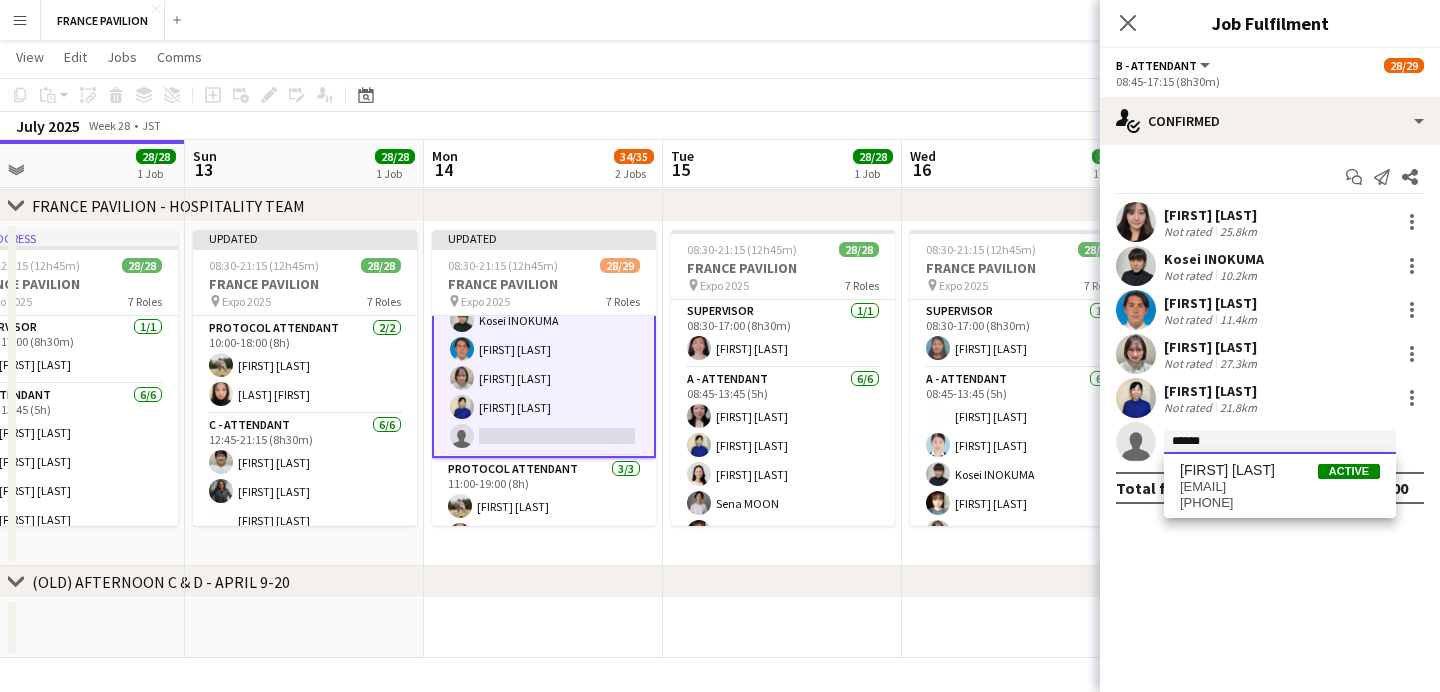 type 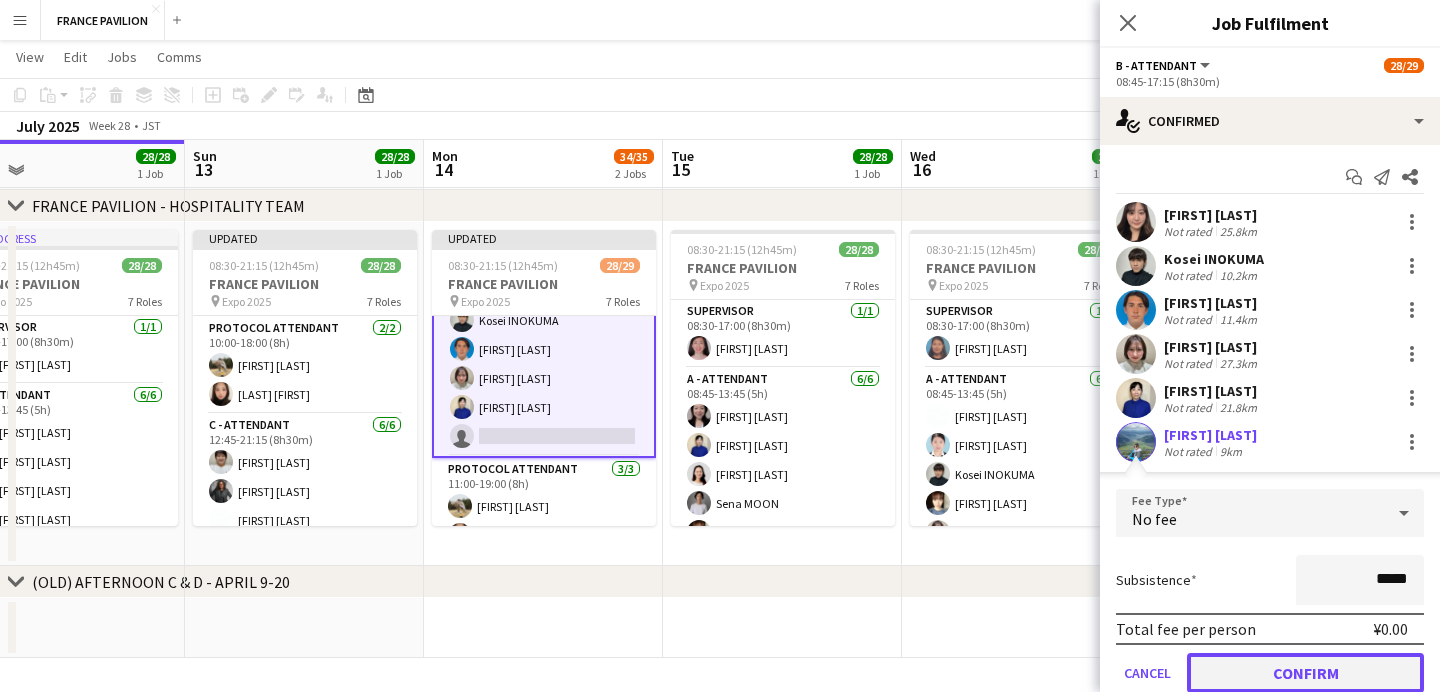 click on "Confirm" at bounding box center (1305, 673) 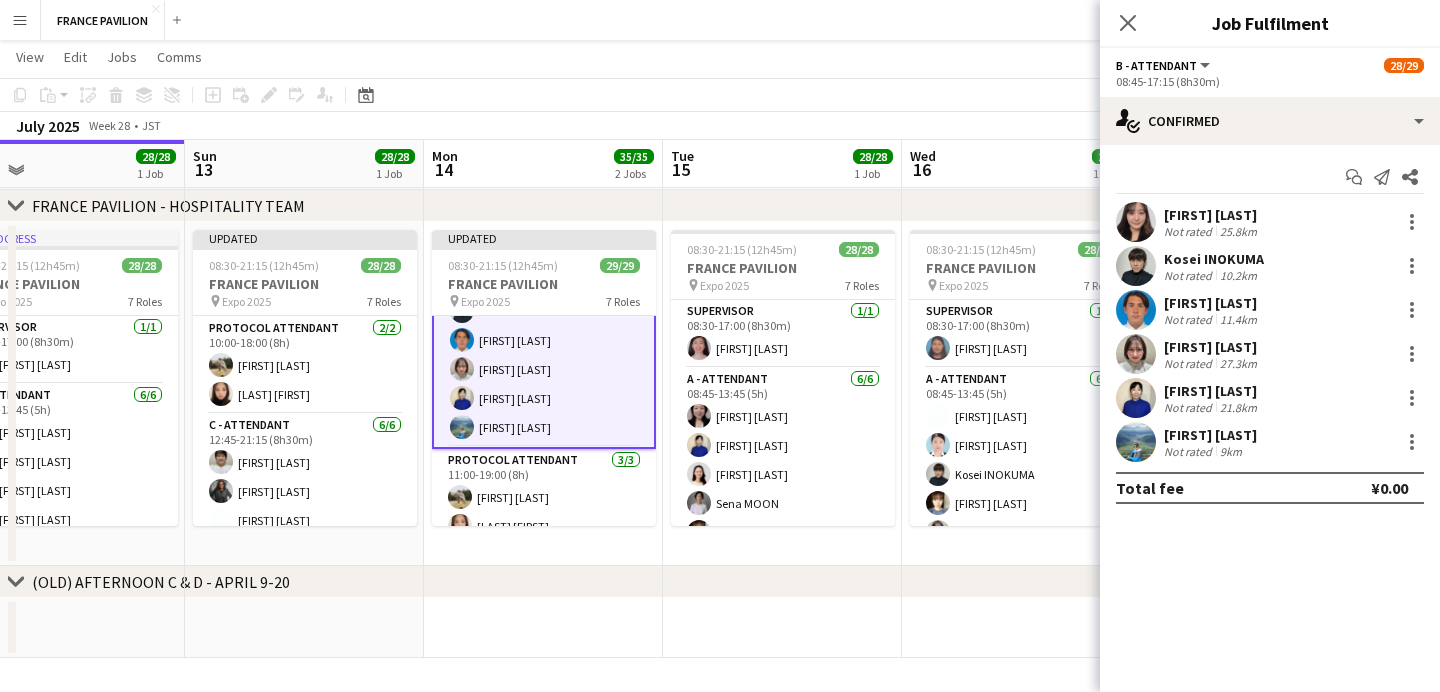 scroll, scrollTop: 908, scrollLeft: 0, axis: vertical 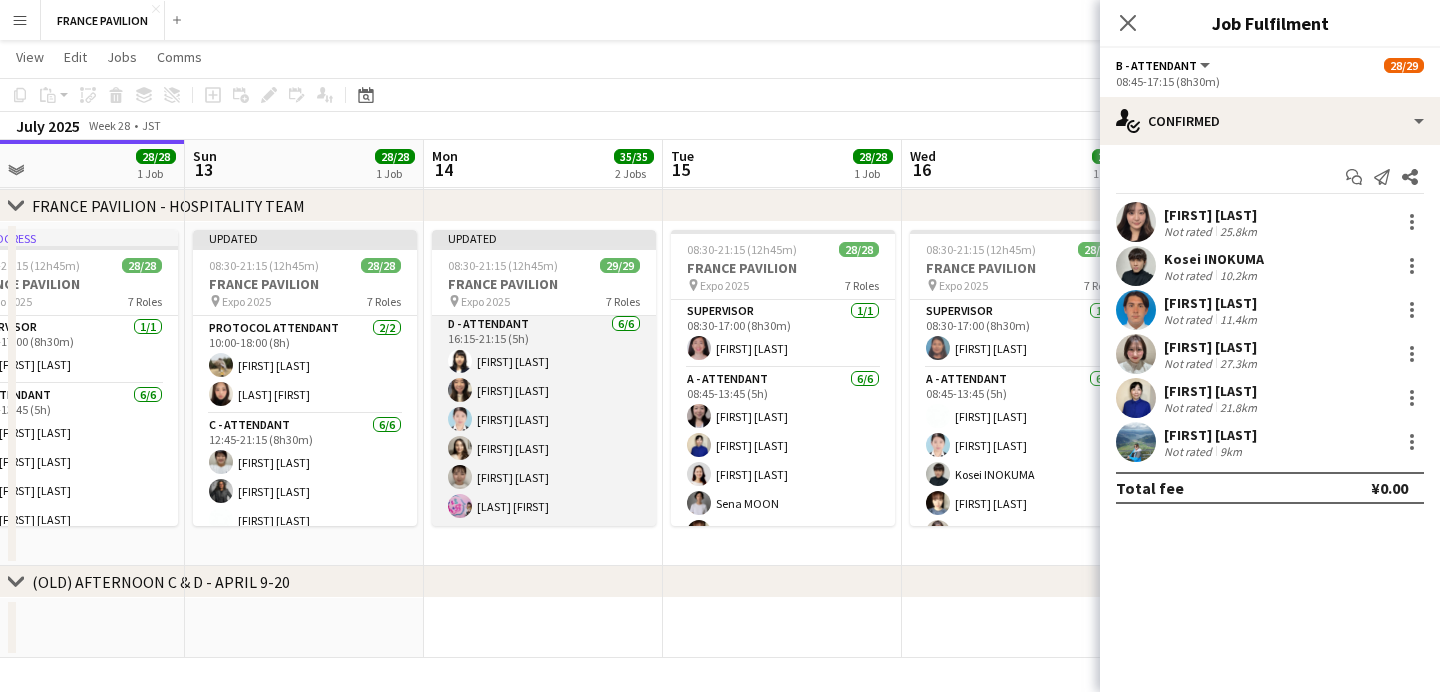 click on "D - ATTENDANT   6/6   16:15-21:15 (5h)
[FIRST] [LAST] [FIRST] [LAST] [FIRST] [LAST] [FIRST] [LAST] [FIRST] [LAST] [LAST] [FIRST]" at bounding box center [544, 419] 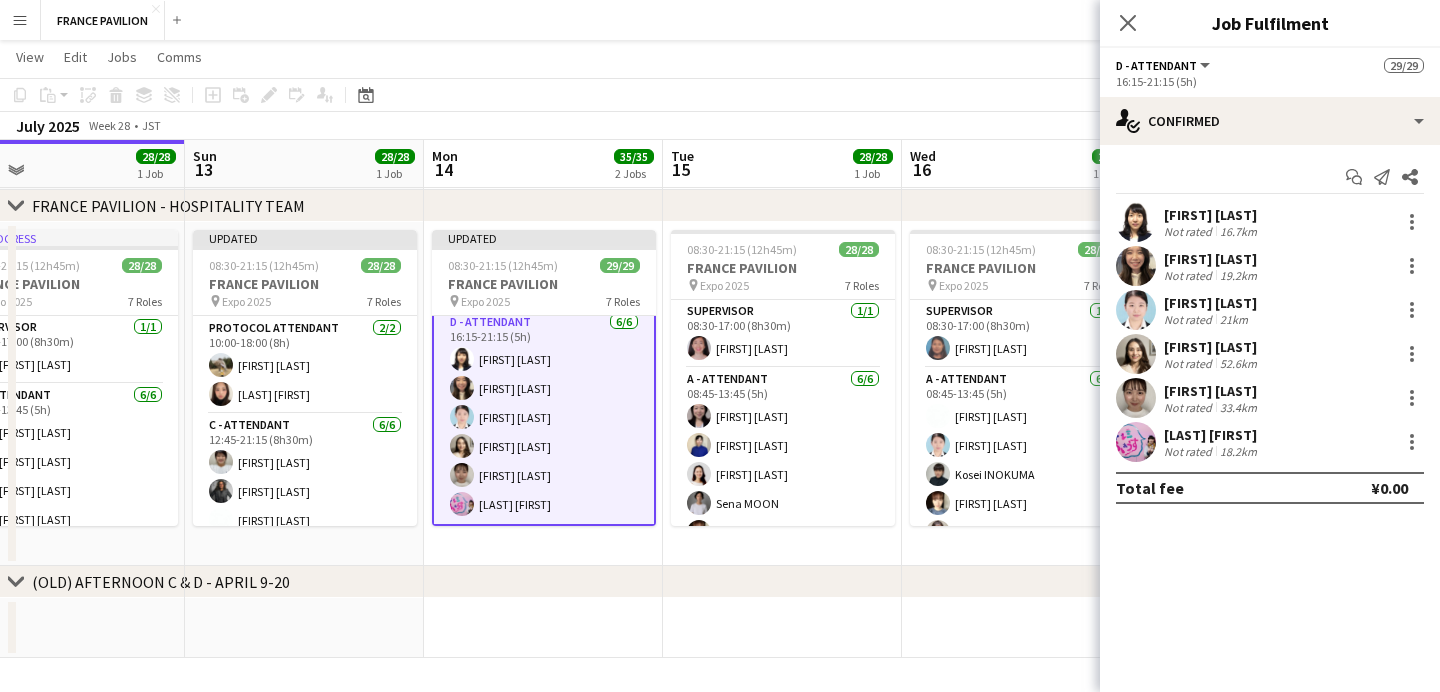 scroll, scrollTop: 906, scrollLeft: 0, axis: vertical 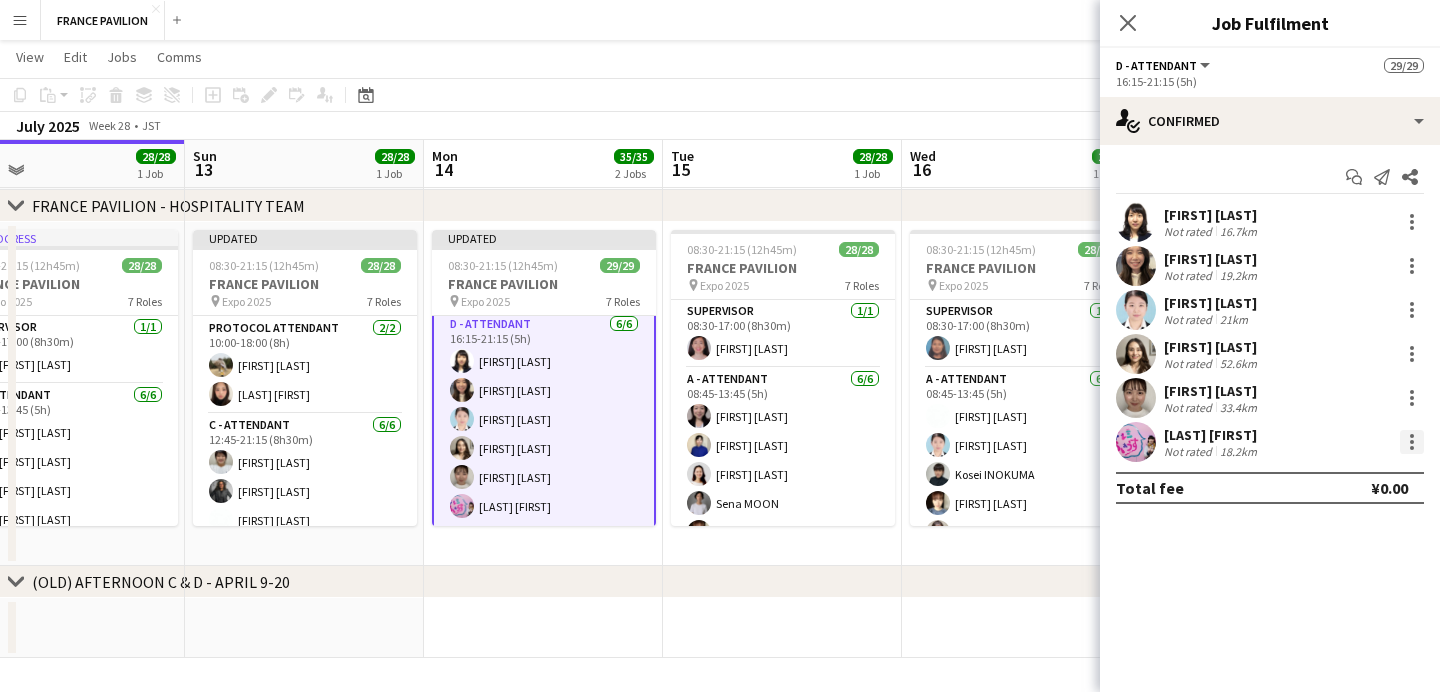 click at bounding box center (1412, 442) 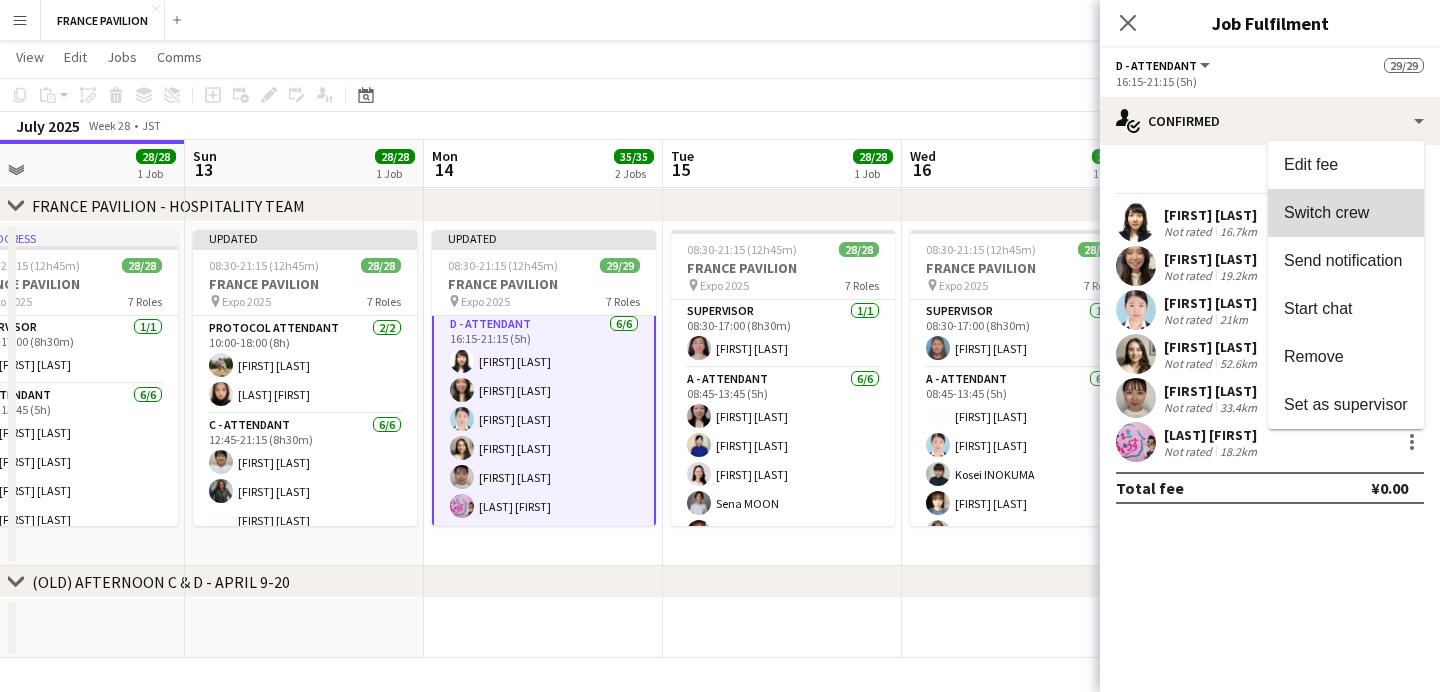 click on "Switch crew" at bounding box center (1326, 212) 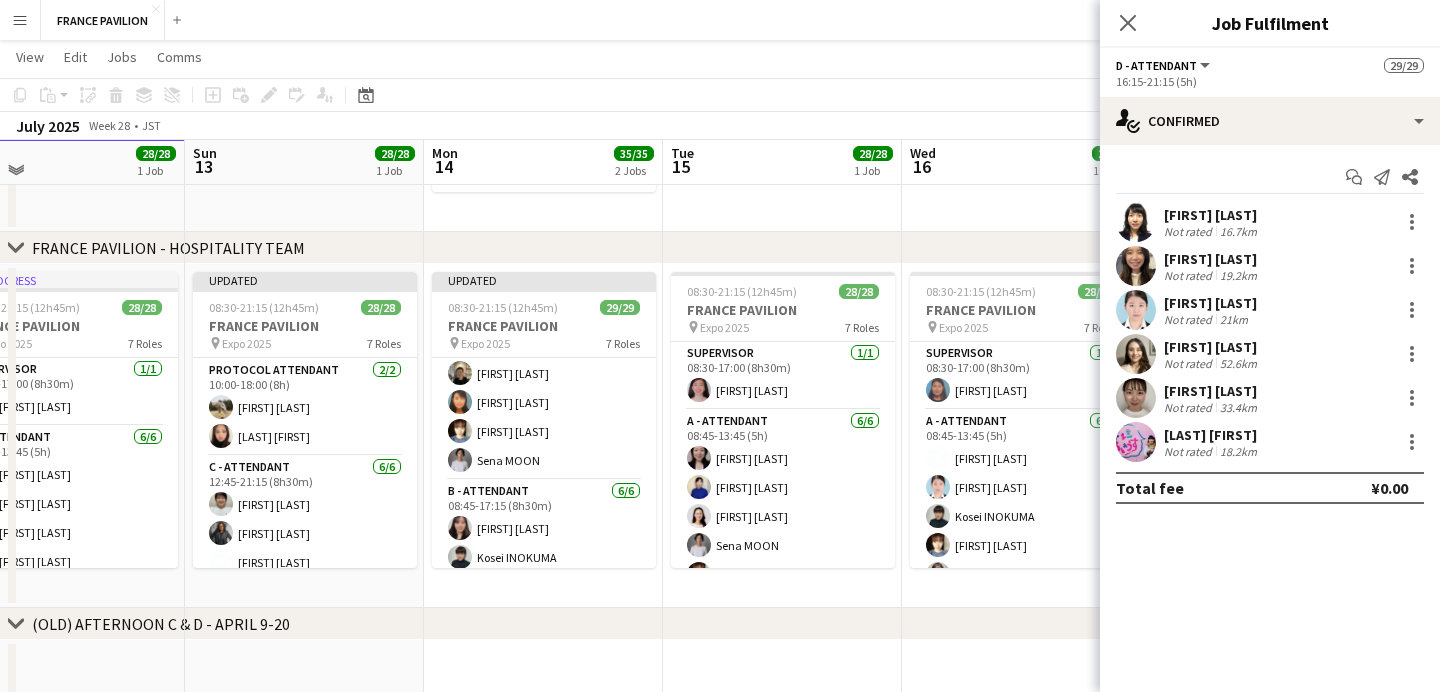 scroll, scrollTop: 0, scrollLeft: 0, axis: both 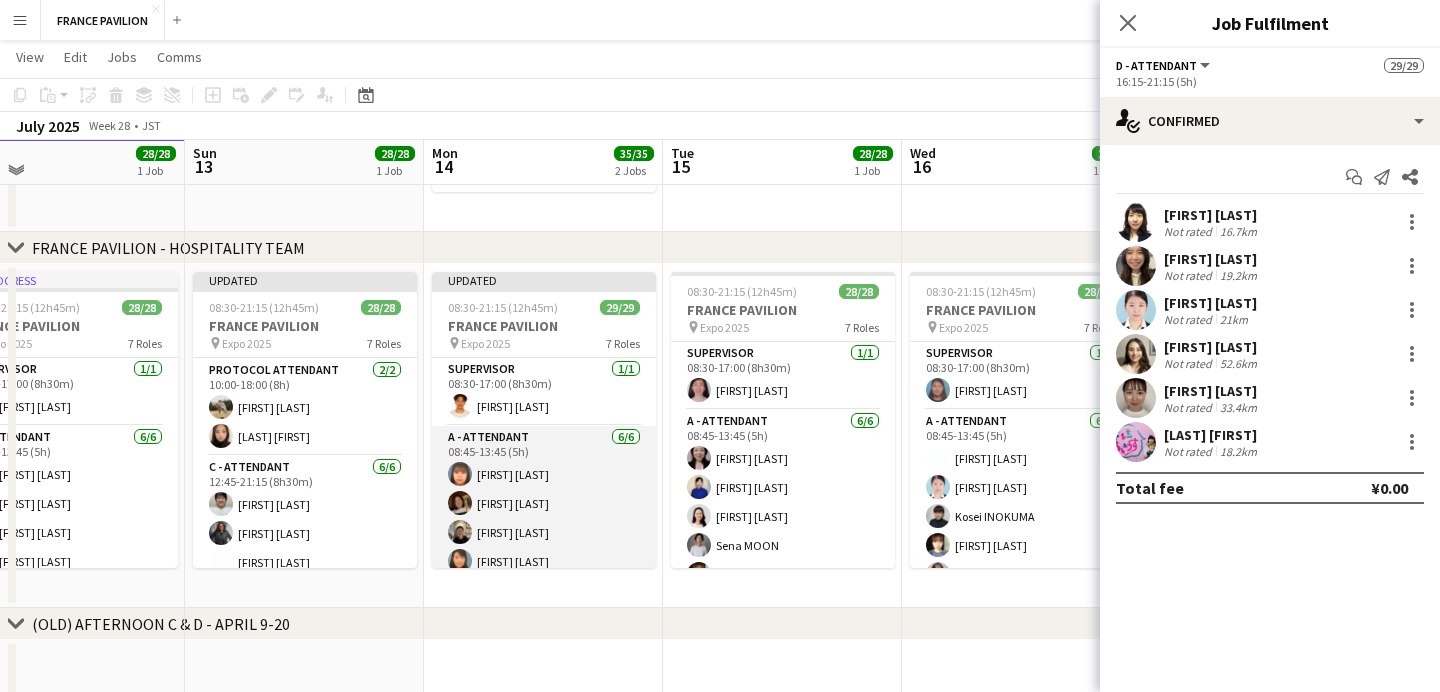 click on "A - ATTENDANT   6/6   08:45-13:45 (5h)
[FIRST] [LAST] [FIRST] [LAST] [FIRST] [LAST] [FIRST] [LAST] [FIRST] [LAST] [FIRST] [LAST]" at bounding box center (544, 532) 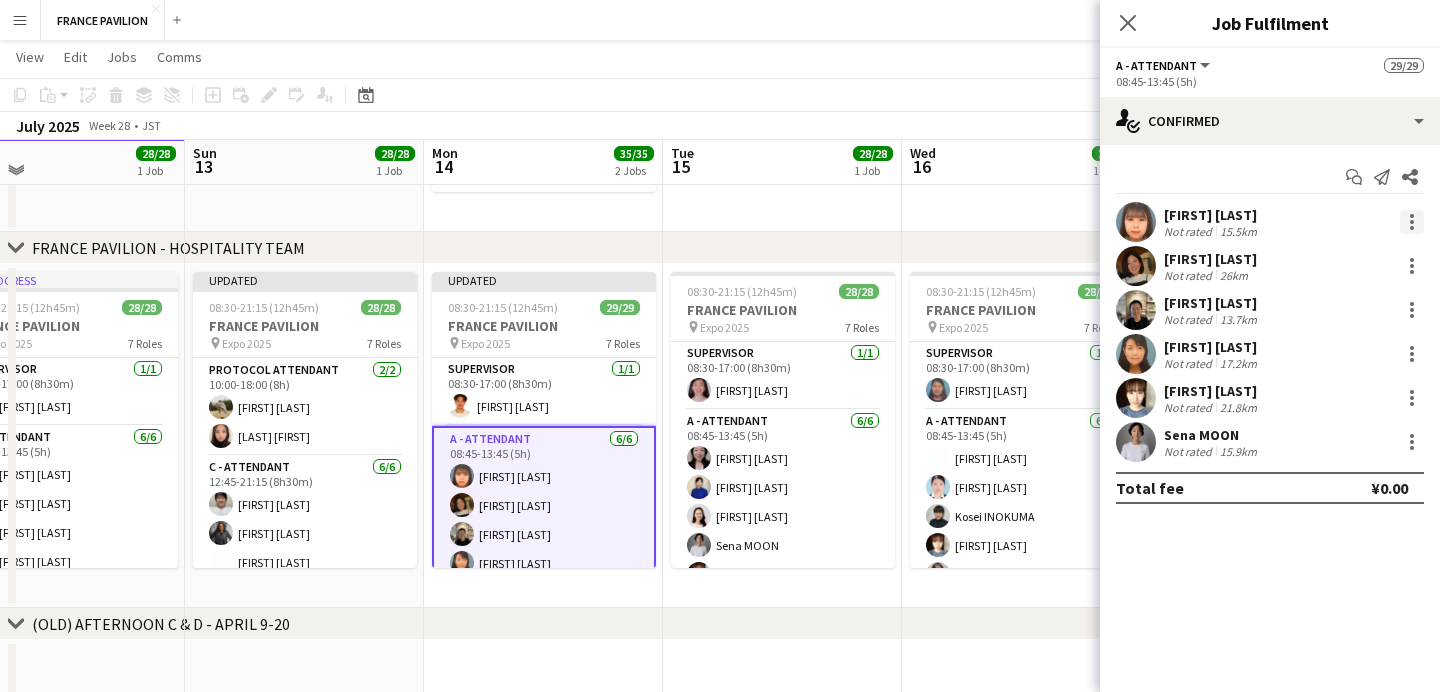 click at bounding box center (1412, 222) 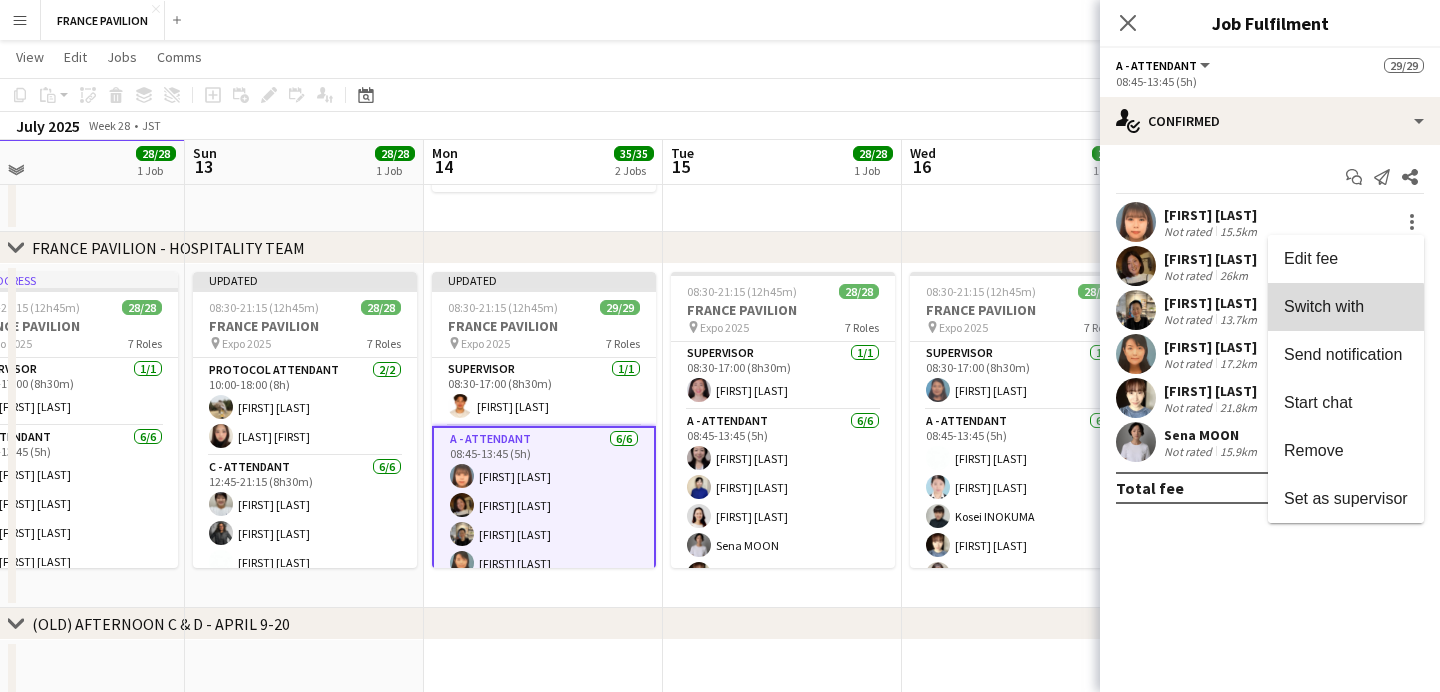 click on "Switch with" at bounding box center (1346, 307) 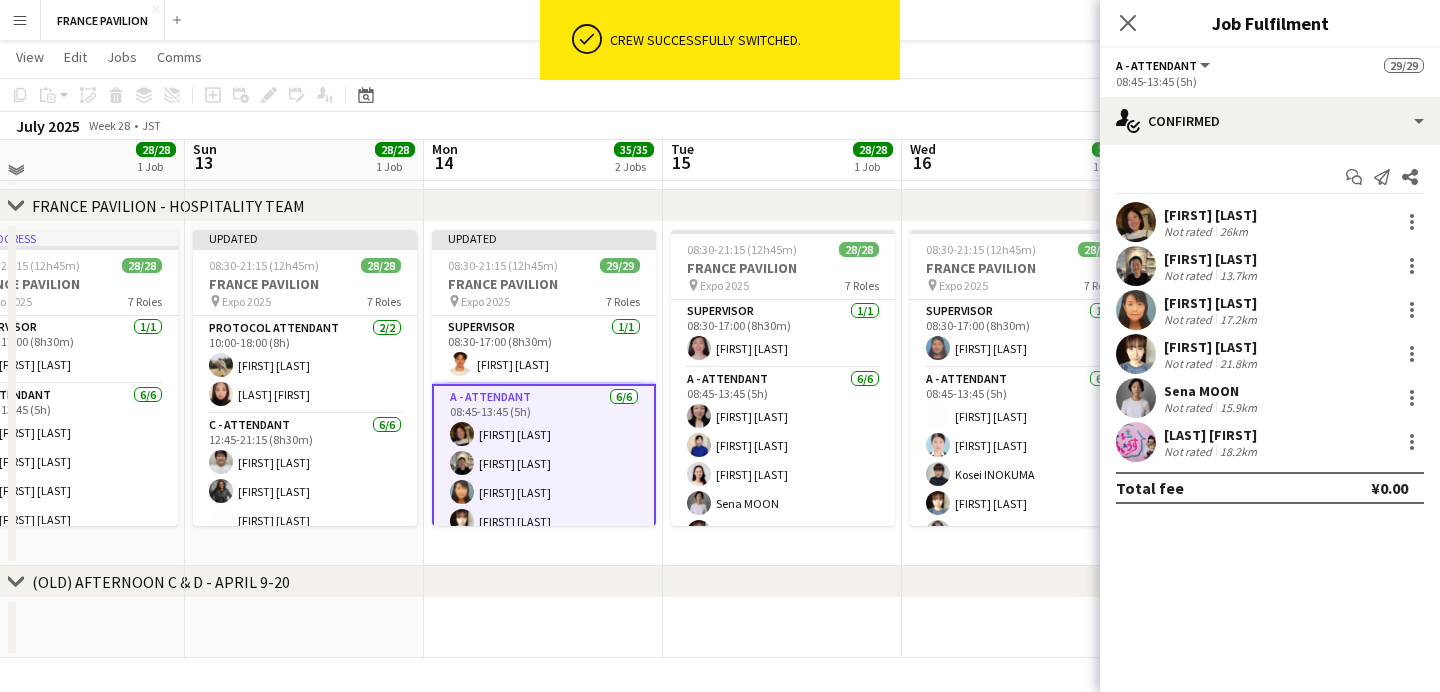 scroll, scrollTop: 522, scrollLeft: 0, axis: vertical 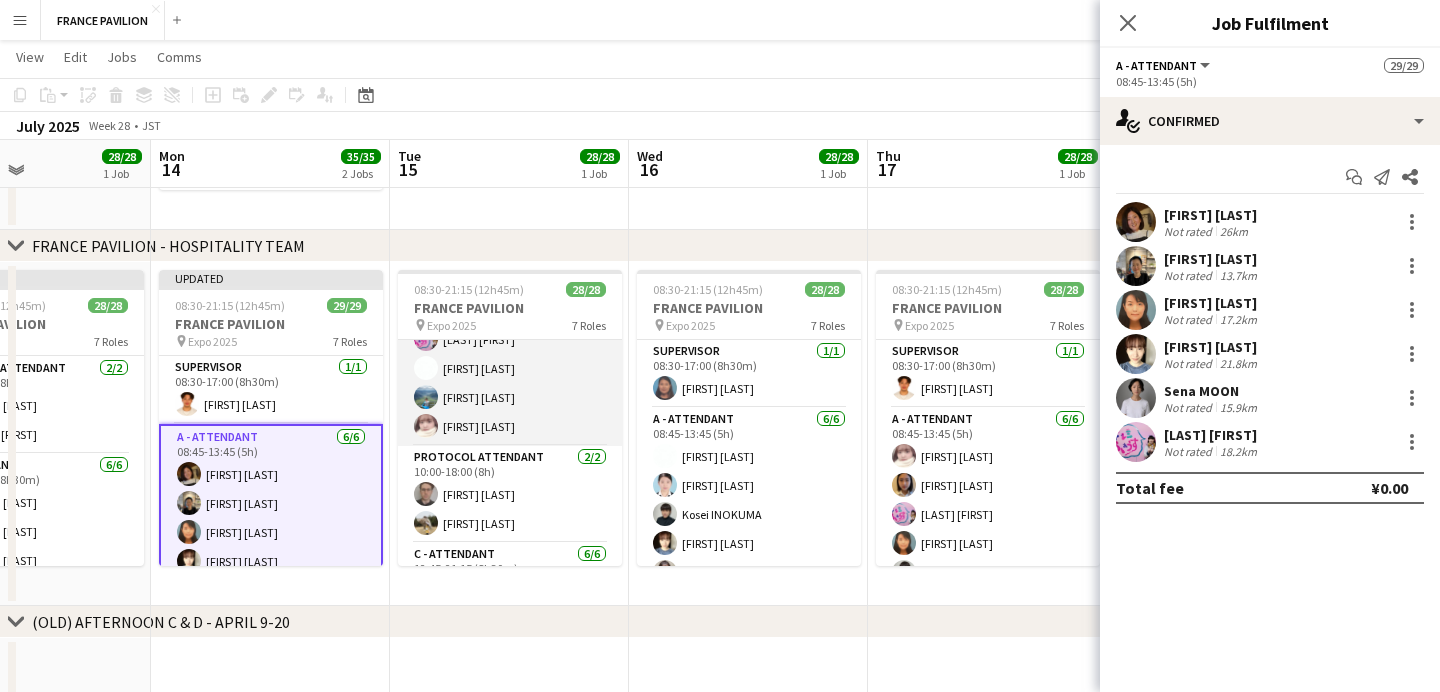 click on "B - ATTENDANT   6/6   08:45-17:15 (8h30m)
[FIRST] [LAST] [FIRST] [LAST] [LAST] [FIRST] [FIRST] [LAST] [FIRST] [LAST]" at bounding box center (510, 339) 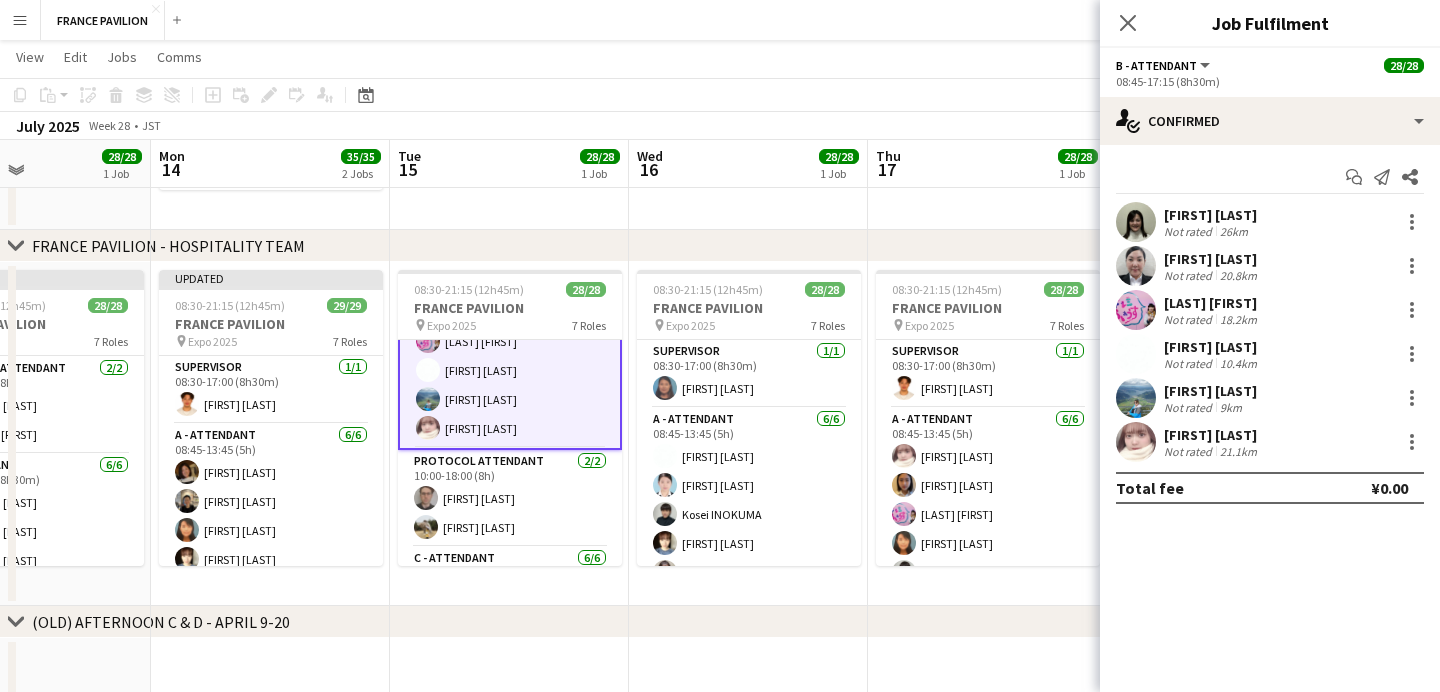 click on "B - ATTENDANT   6/6   08:45-17:15 (8h30m)
[FIRST] [LAST] [FIRST] [LAST] [LAST] [FIRST] [FIRST] [LAST] [FIRST] [LAST]" at bounding box center [510, 341] 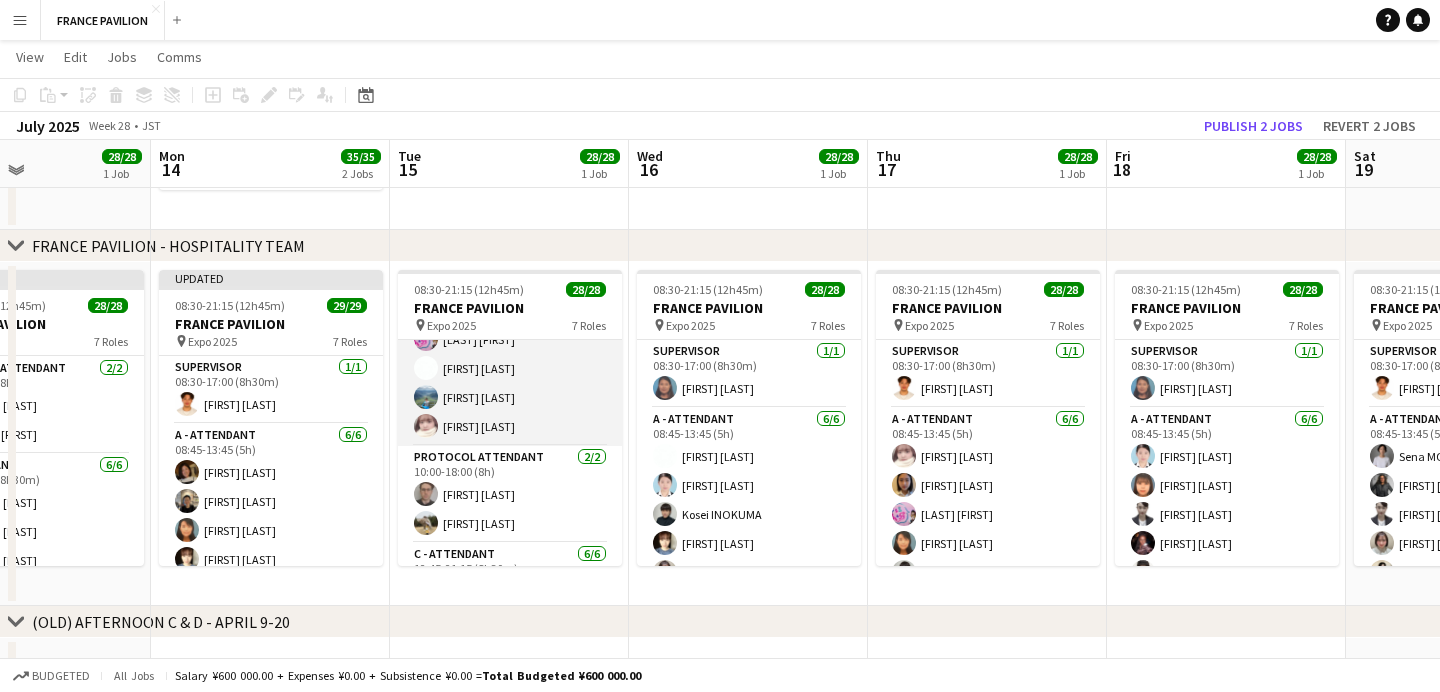 scroll, scrollTop: 388, scrollLeft: 0, axis: vertical 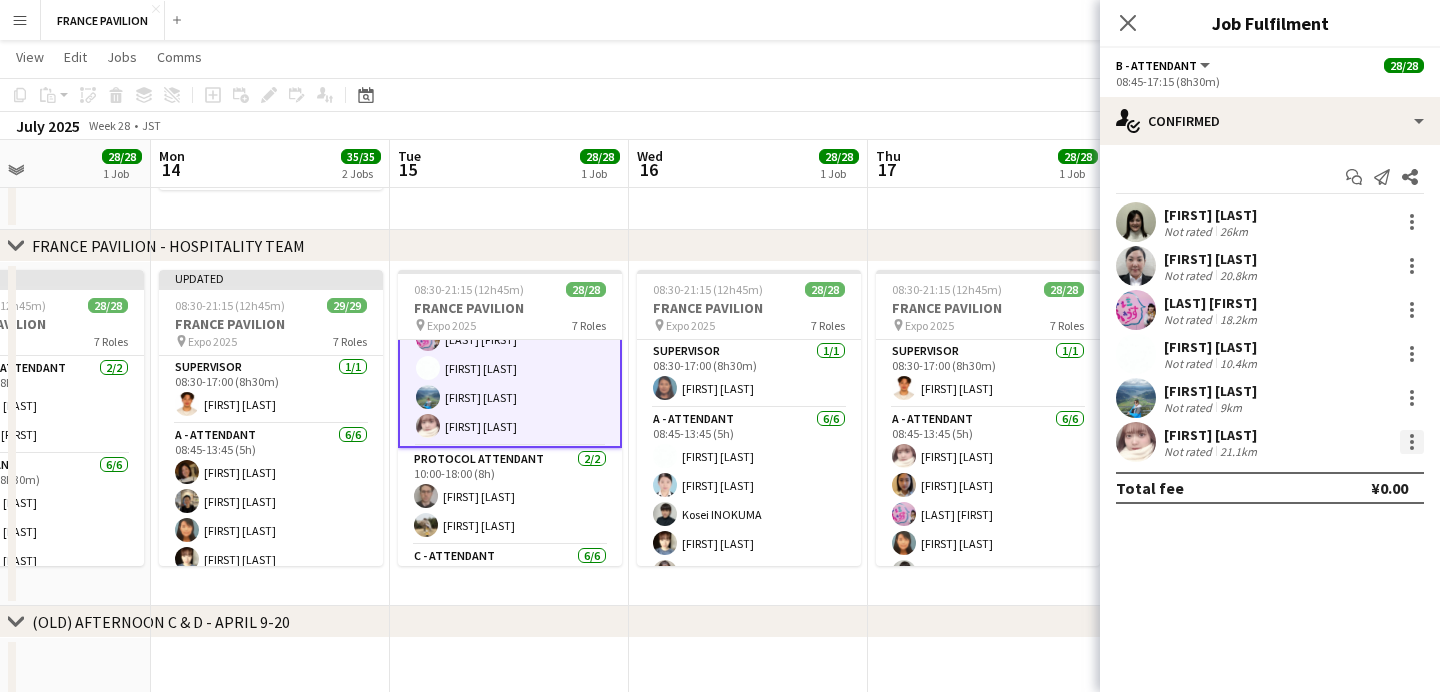 click at bounding box center [1412, 442] 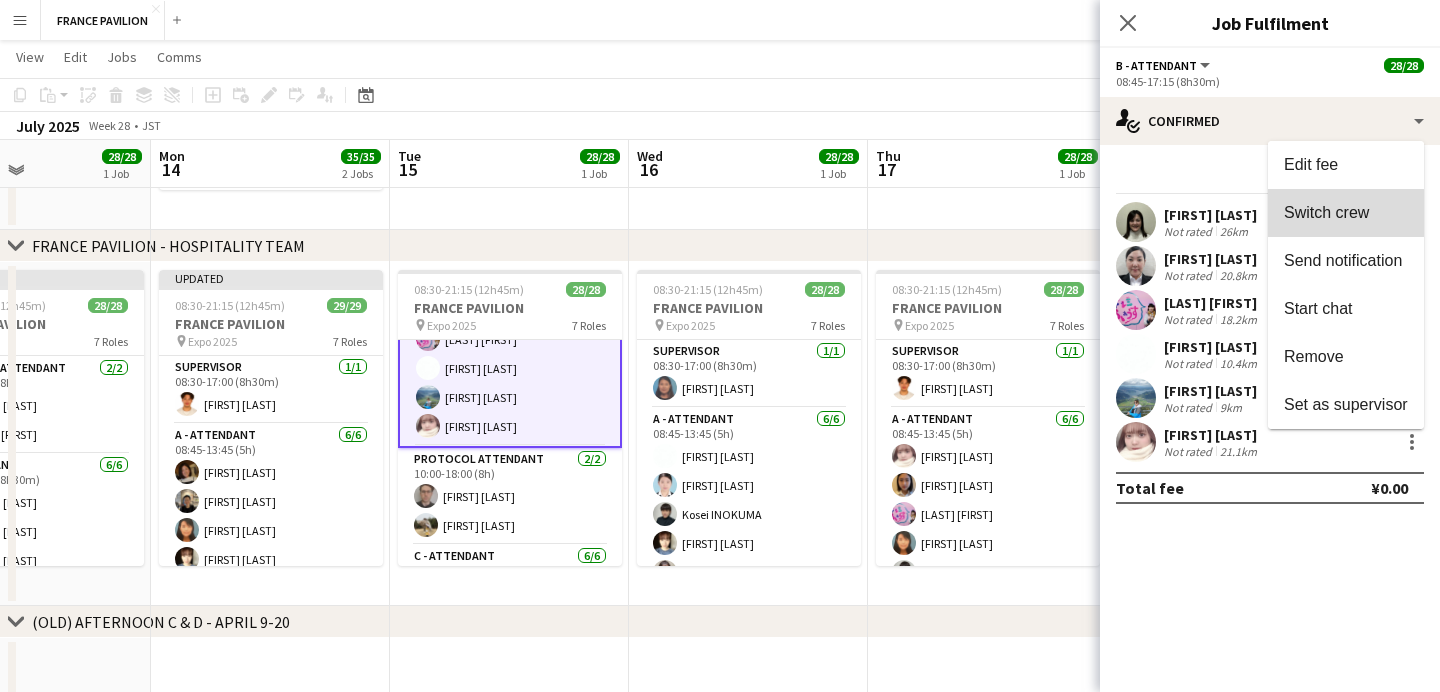 click on "Switch crew" at bounding box center (1326, 212) 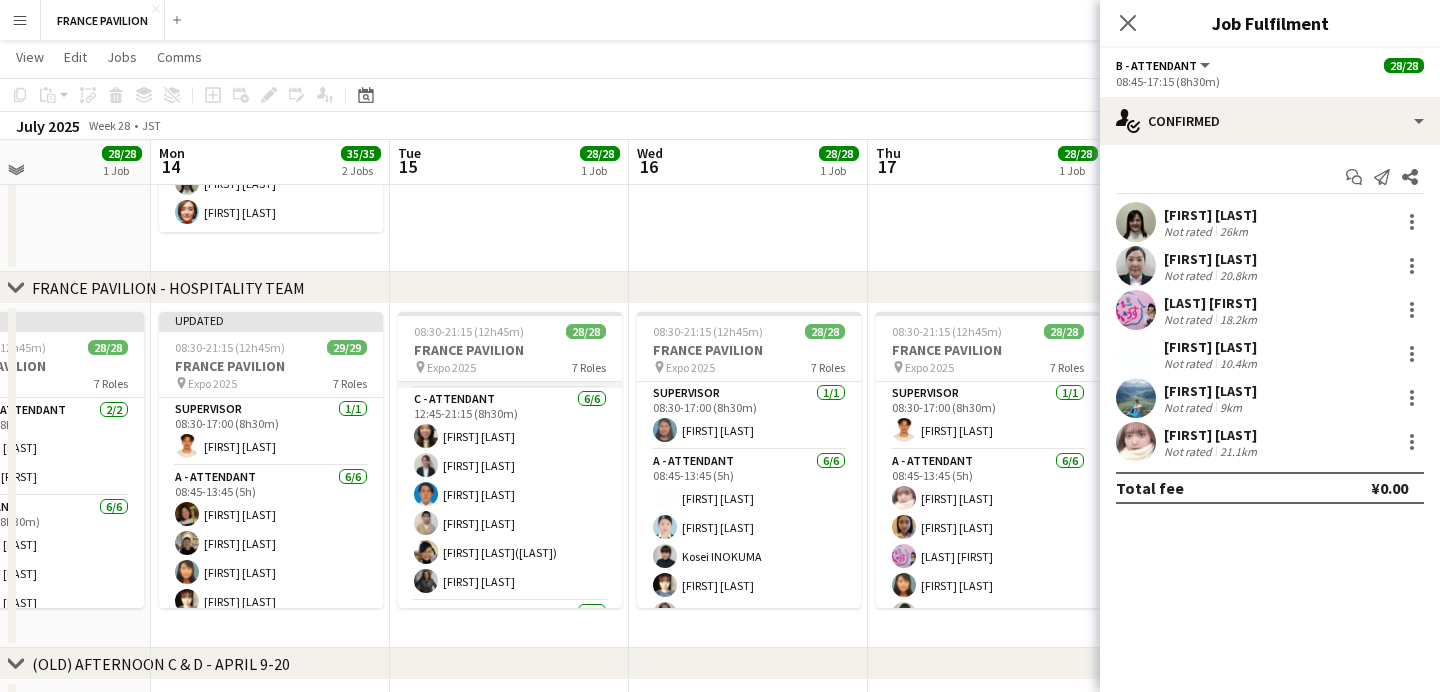 scroll, scrollTop: 657, scrollLeft: 0, axis: vertical 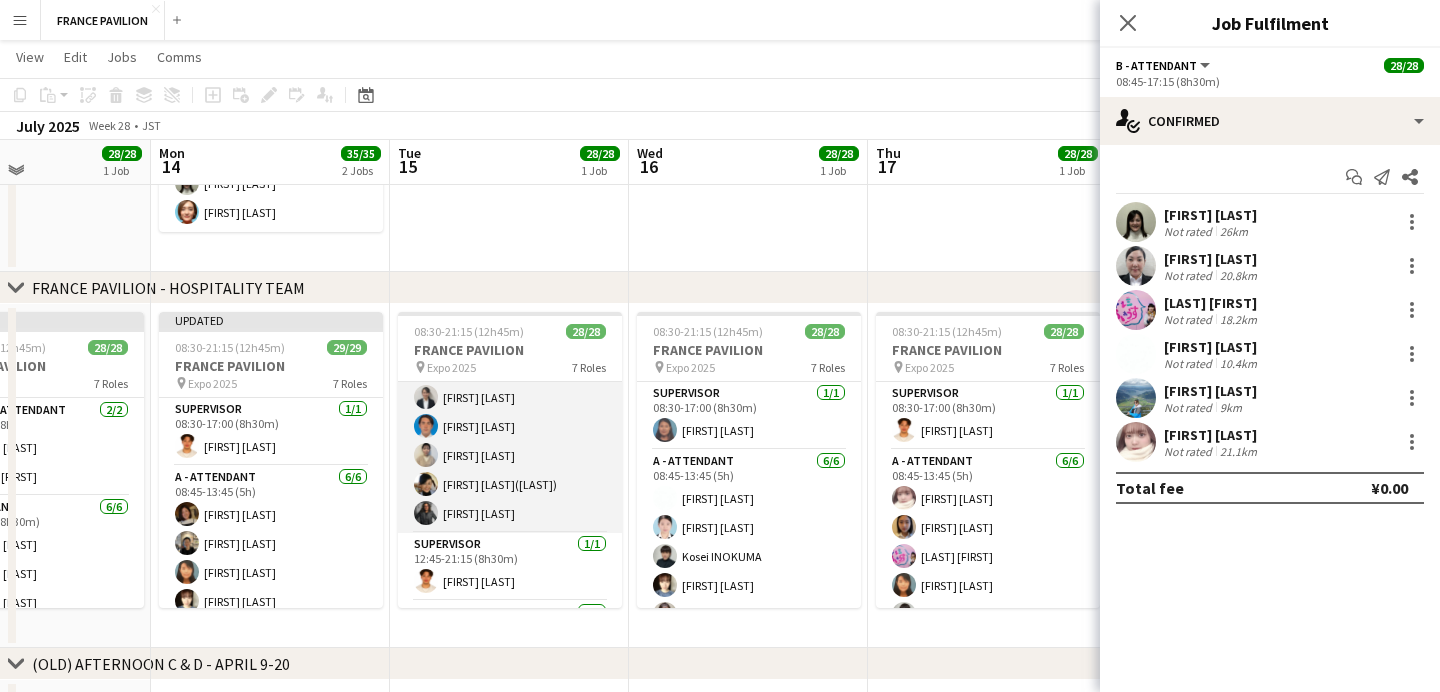 click on "C - ATTENDANT   6/6   12:45-21:15 (8h30m)
[FIRST] [LAST] [FIRST] [LAST] [FIRST] [LAST] [FIRST] [LAST] [FIRST] [LAST]([LAST]) [FIRST] [LAST]" at bounding box center (510, 426) 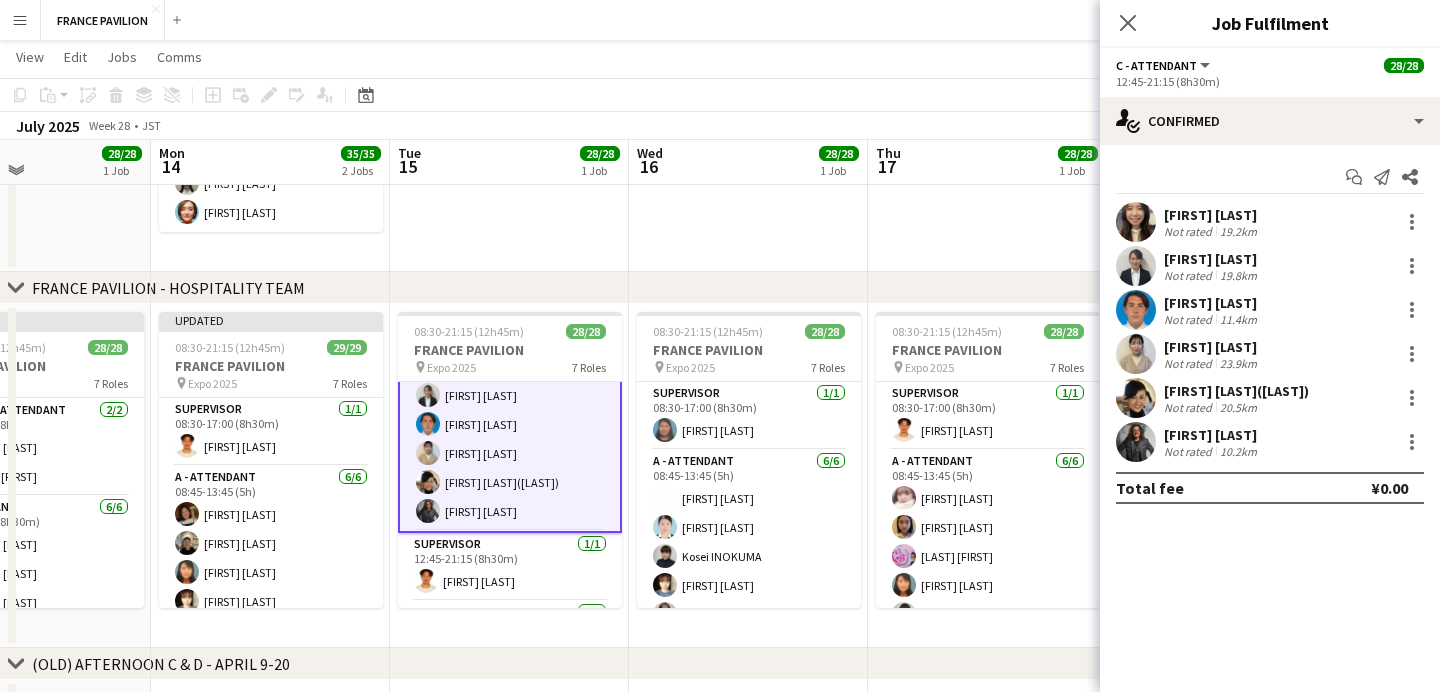 scroll, scrollTop: 655, scrollLeft: 0, axis: vertical 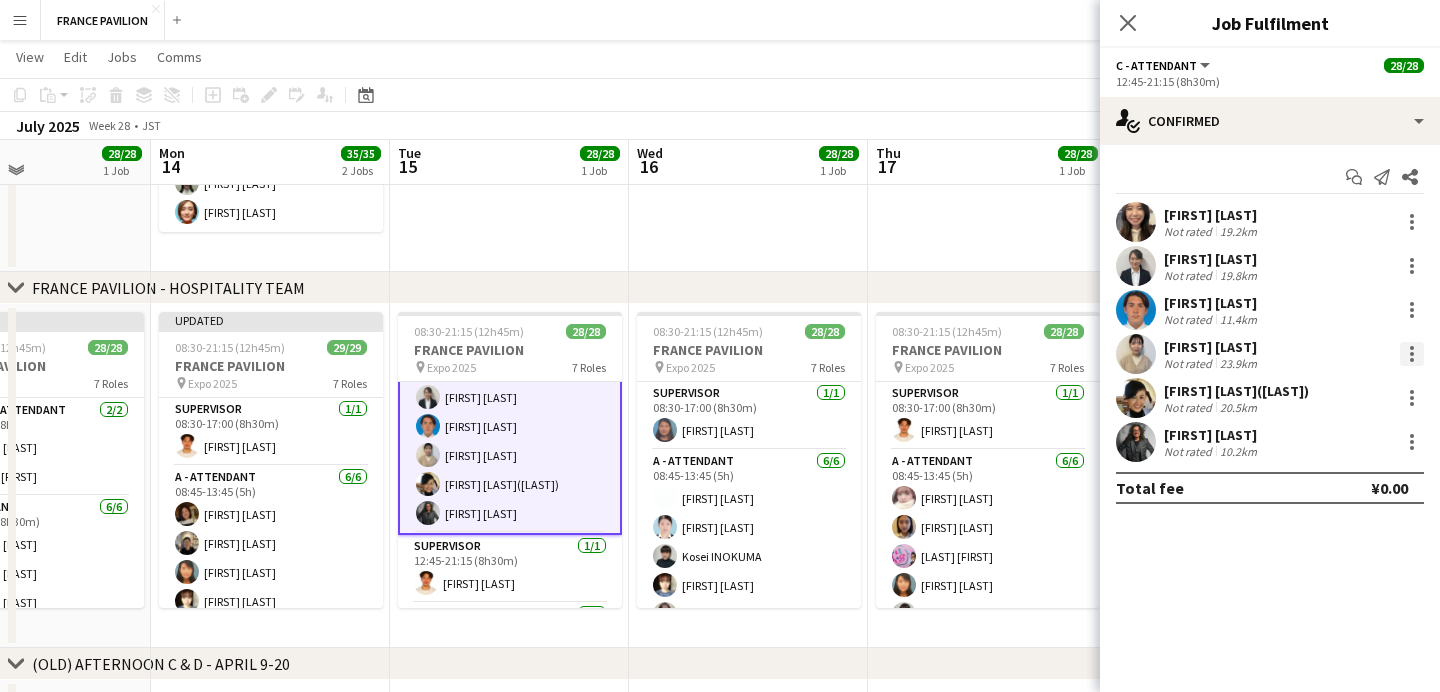 click at bounding box center (1412, 354) 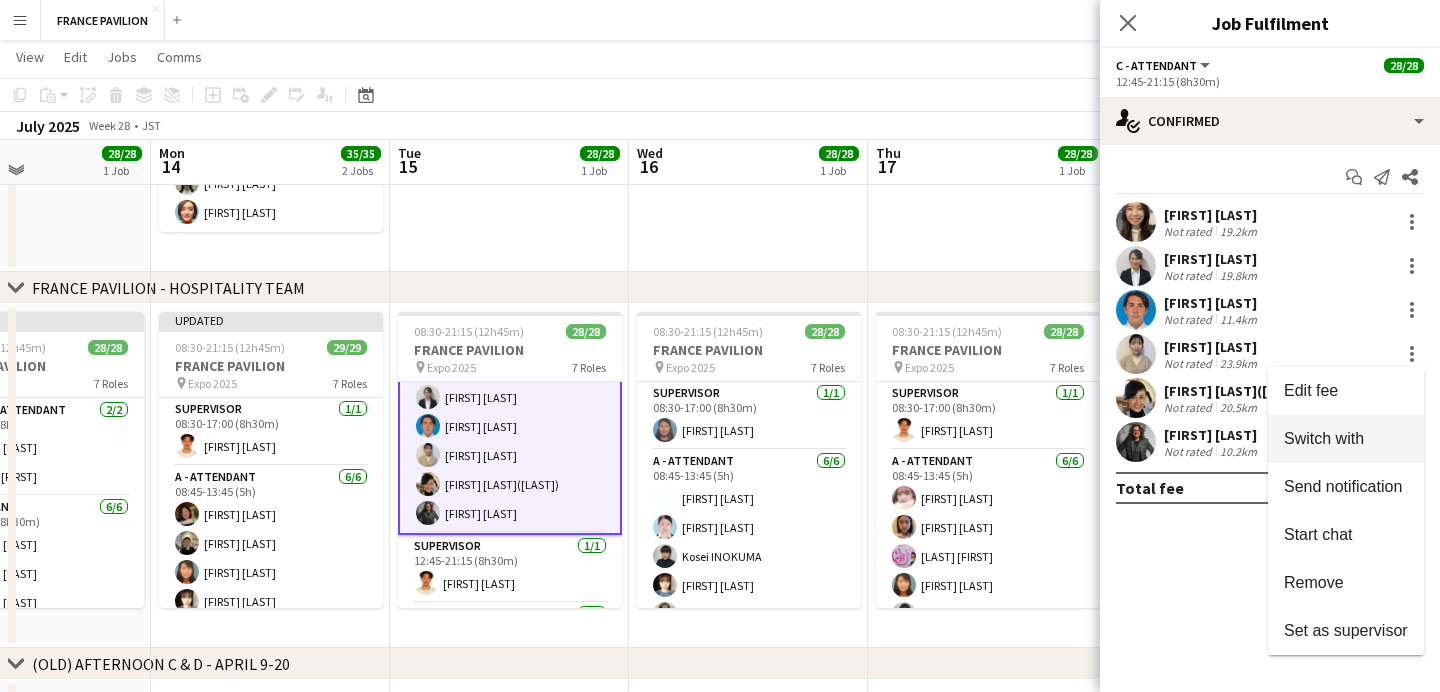 click on "Switch with" at bounding box center [1324, 438] 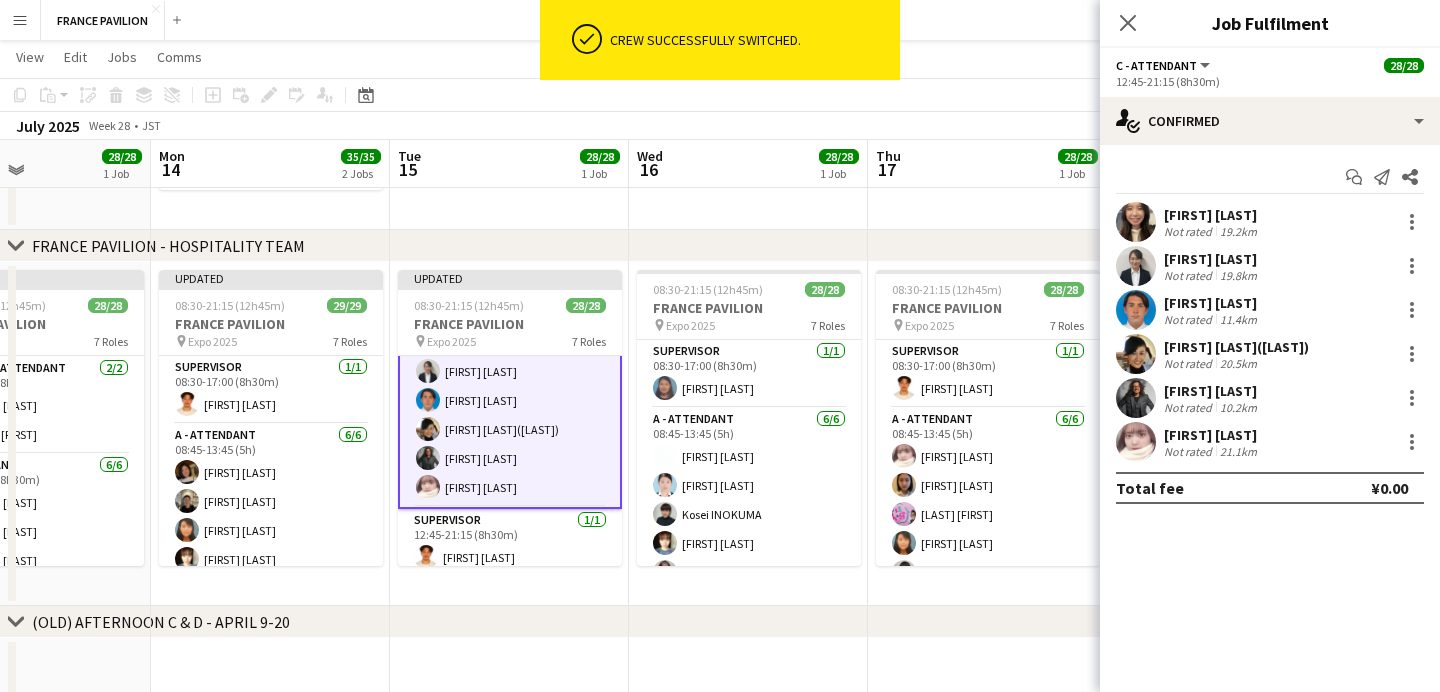 scroll, scrollTop: 522, scrollLeft: 0, axis: vertical 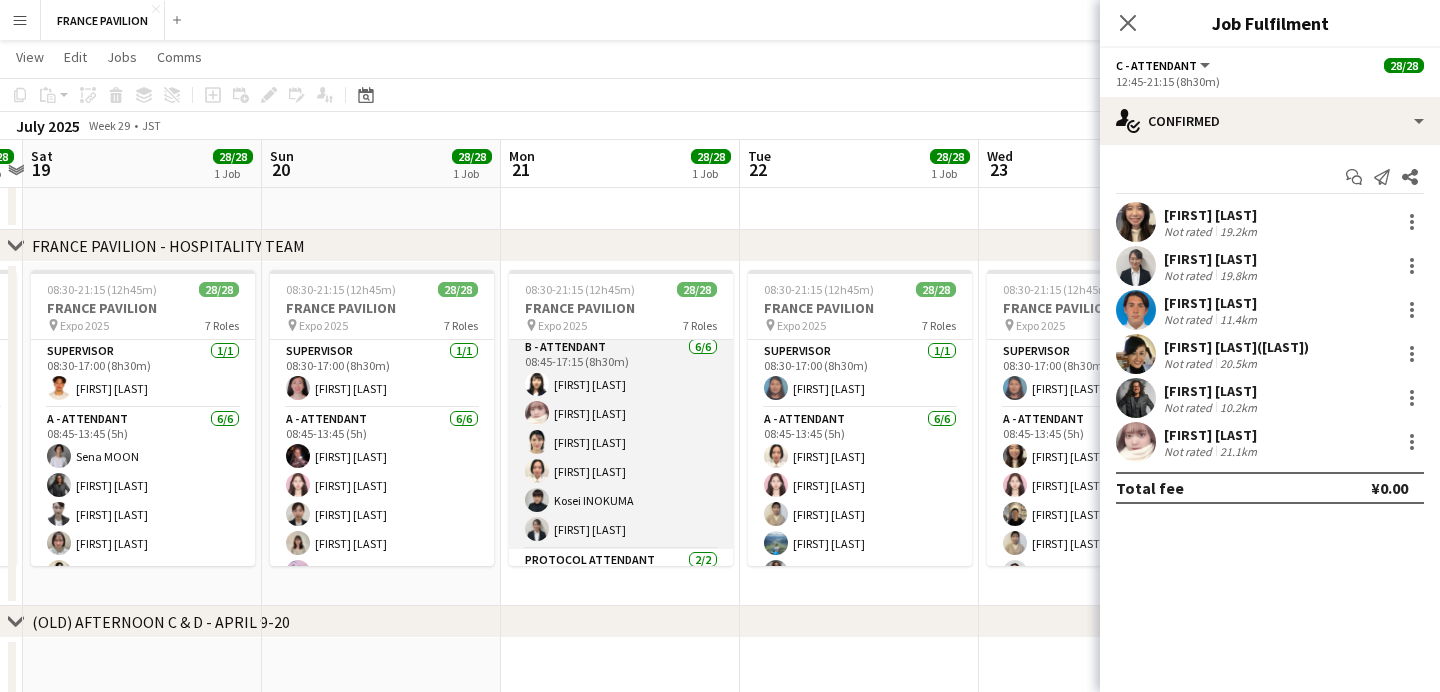 click on "B - ATTENDANT   6/6   08:45-17:15 (8h30m)
[FIRST] [LAST] [FIRST] [LAST] [FIRST] [LAST] [FIRST] [LAST] [FIRST] [LAST] [FIRST] [LAST]" at bounding box center (621, 442) 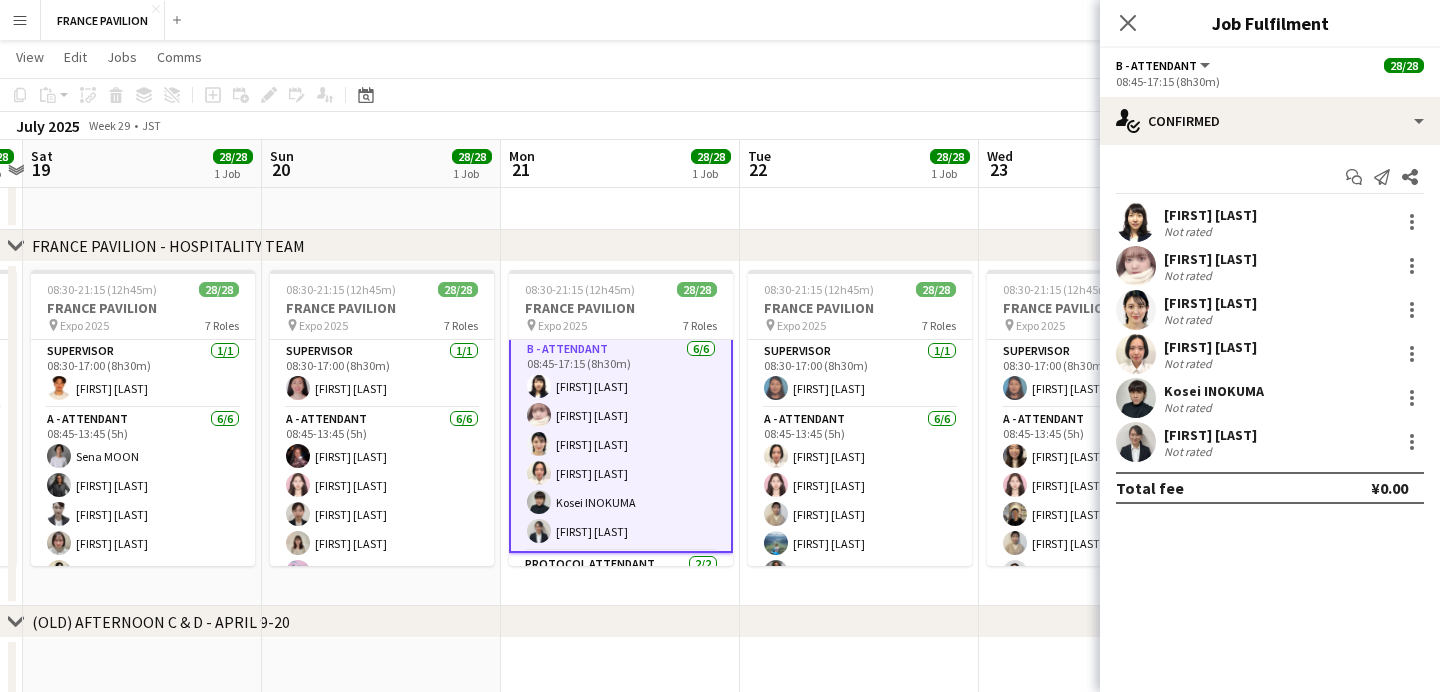 scroll, scrollTop: 287, scrollLeft: 0, axis: vertical 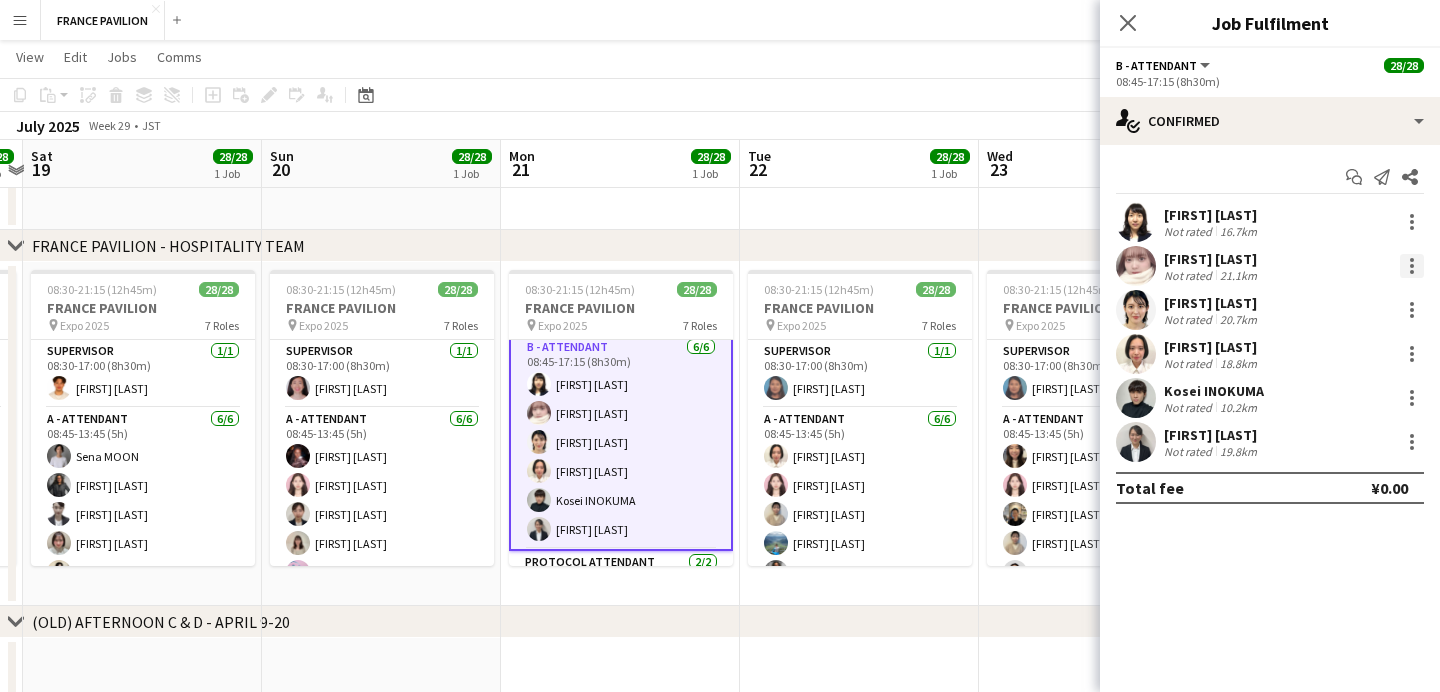 click at bounding box center (1412, 266) 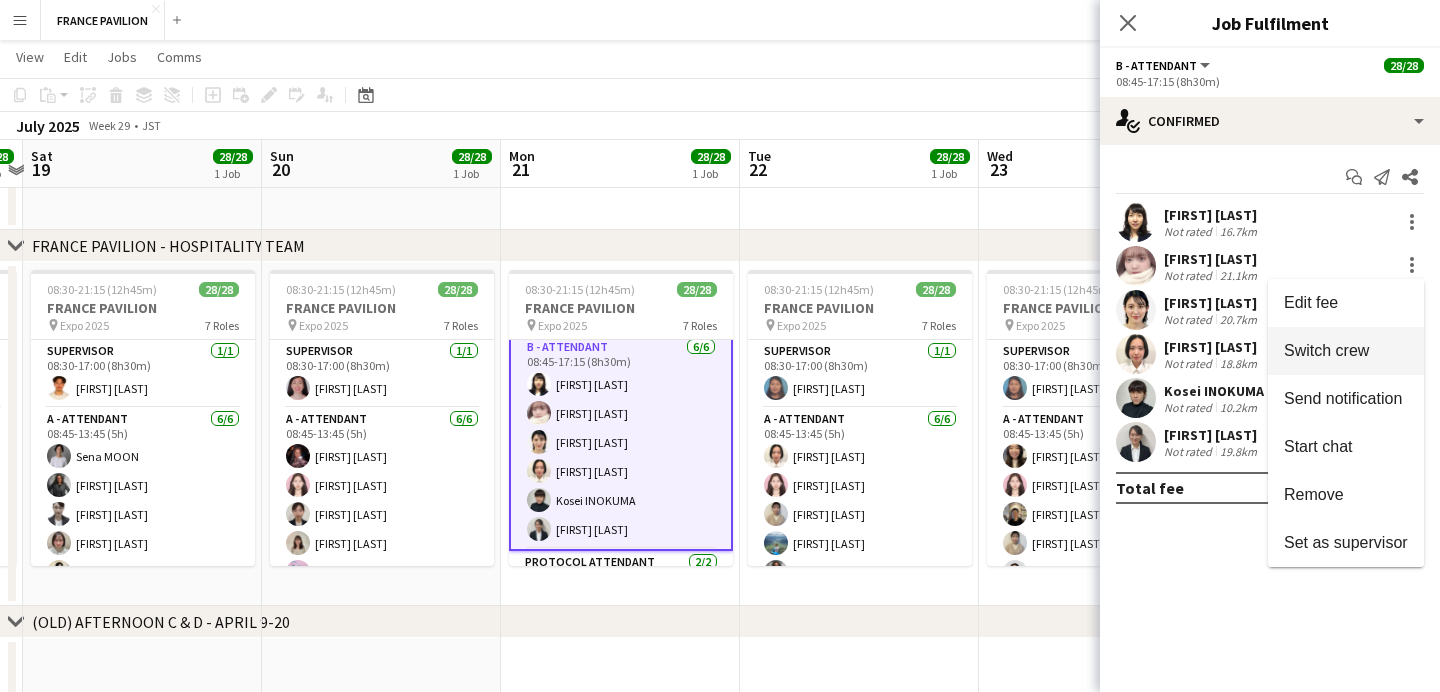 click on "Switch crew" at bounding box center (1346, 351) 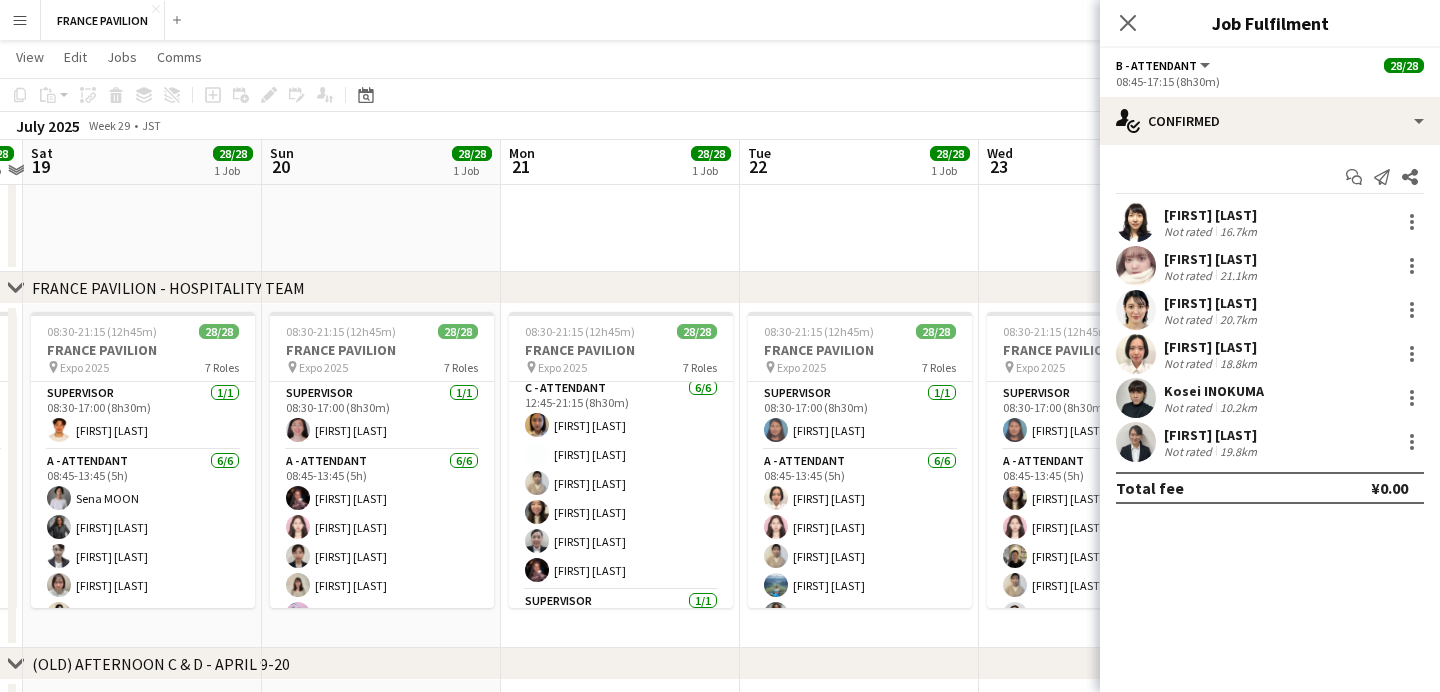 scroll, scrollTop: 596, scrollLeft: 0, axis: vertical 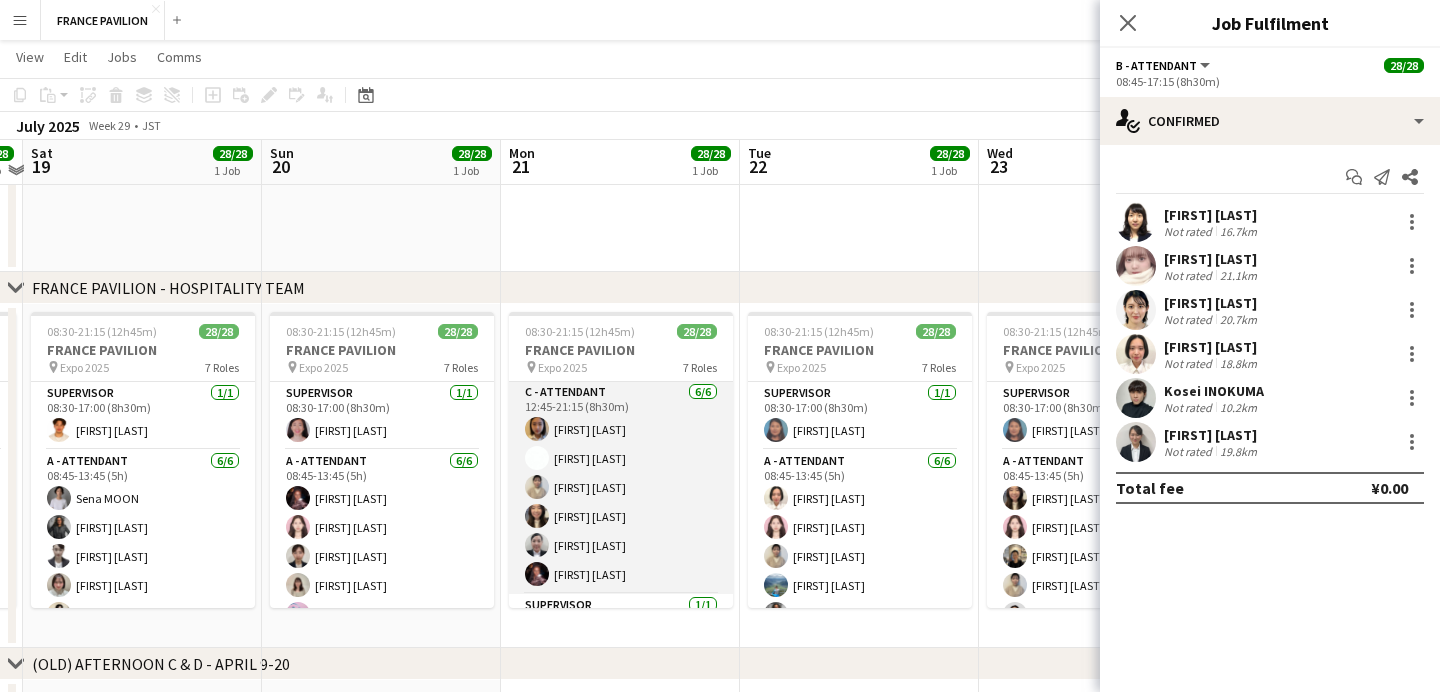 click on "C - ATTENDANT   6/6   12:45-21:15 (8h30m)
[FIRST] [LAST] [FIRST] [LAST] [FIRST] [LAST] [FIRST] [LAST] [FIRST] [LAST] [FIRST] [LAST]" at bounding box center (621, 487) 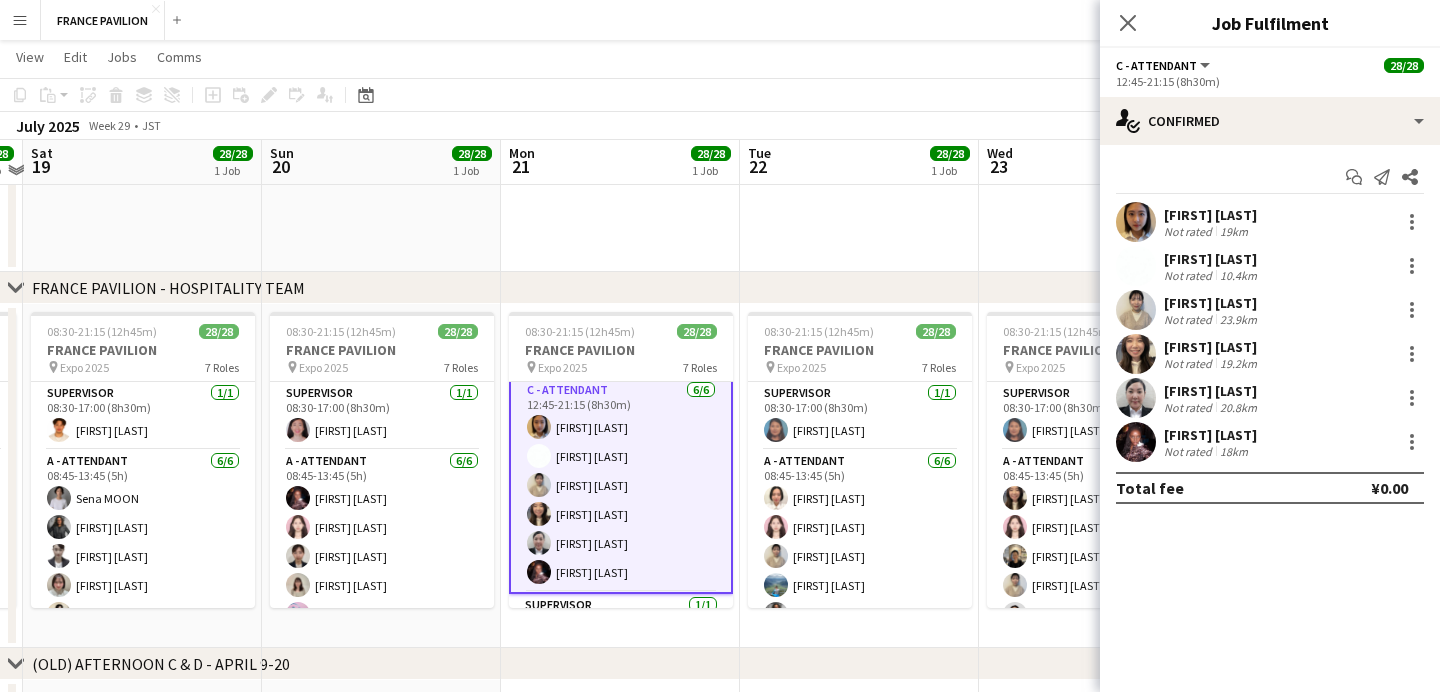 scroll, scrollTop: 594, scrollLeft: 0, axis: vertical 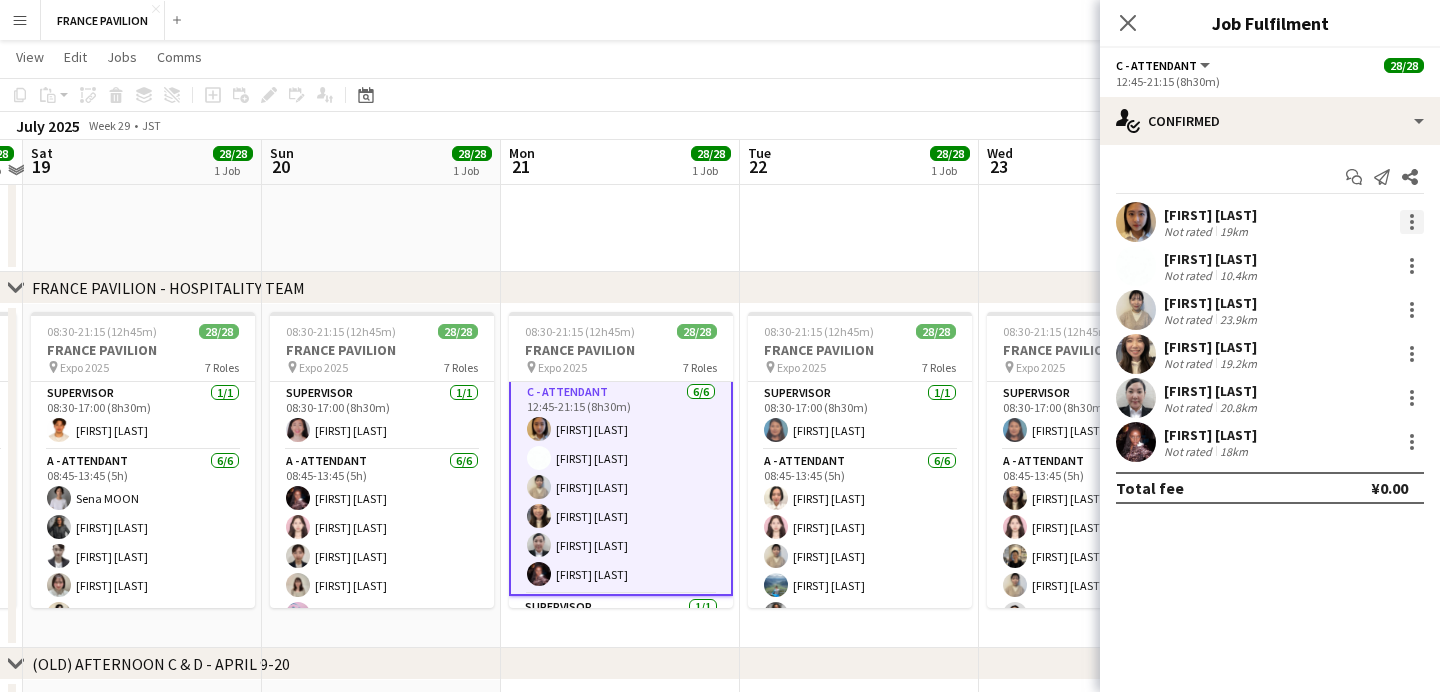 click at bounding box center (1412, 216) 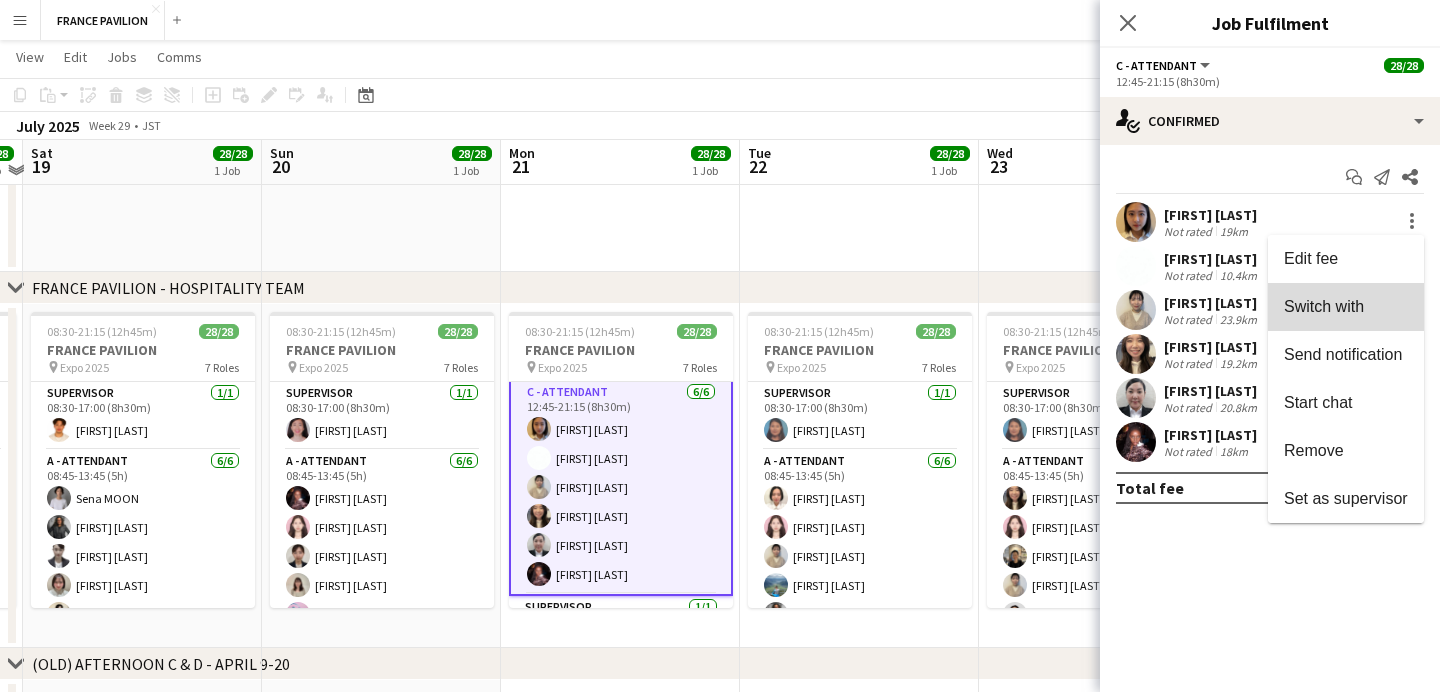 click on "Switch with" at bounding box center [1346, 307] 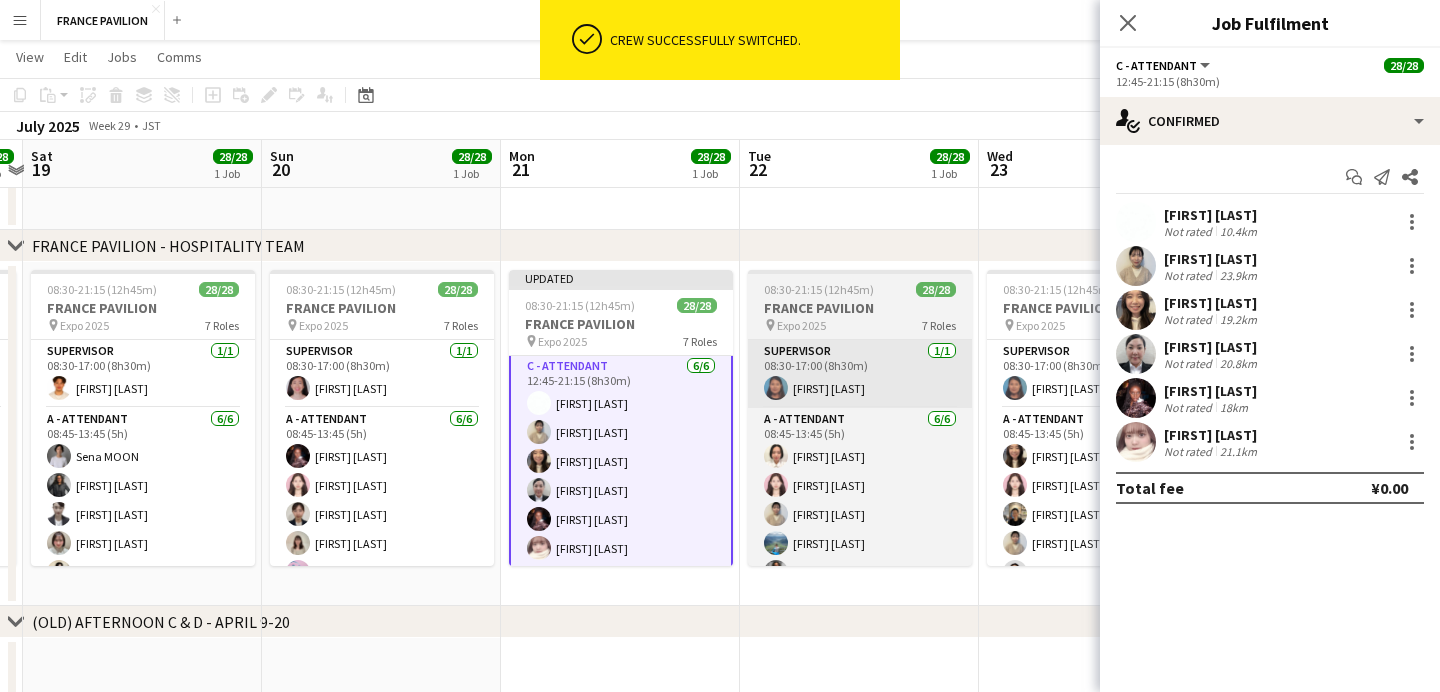 scroll, scrollTop: 522, scrollLeft: 0, axis: vertical 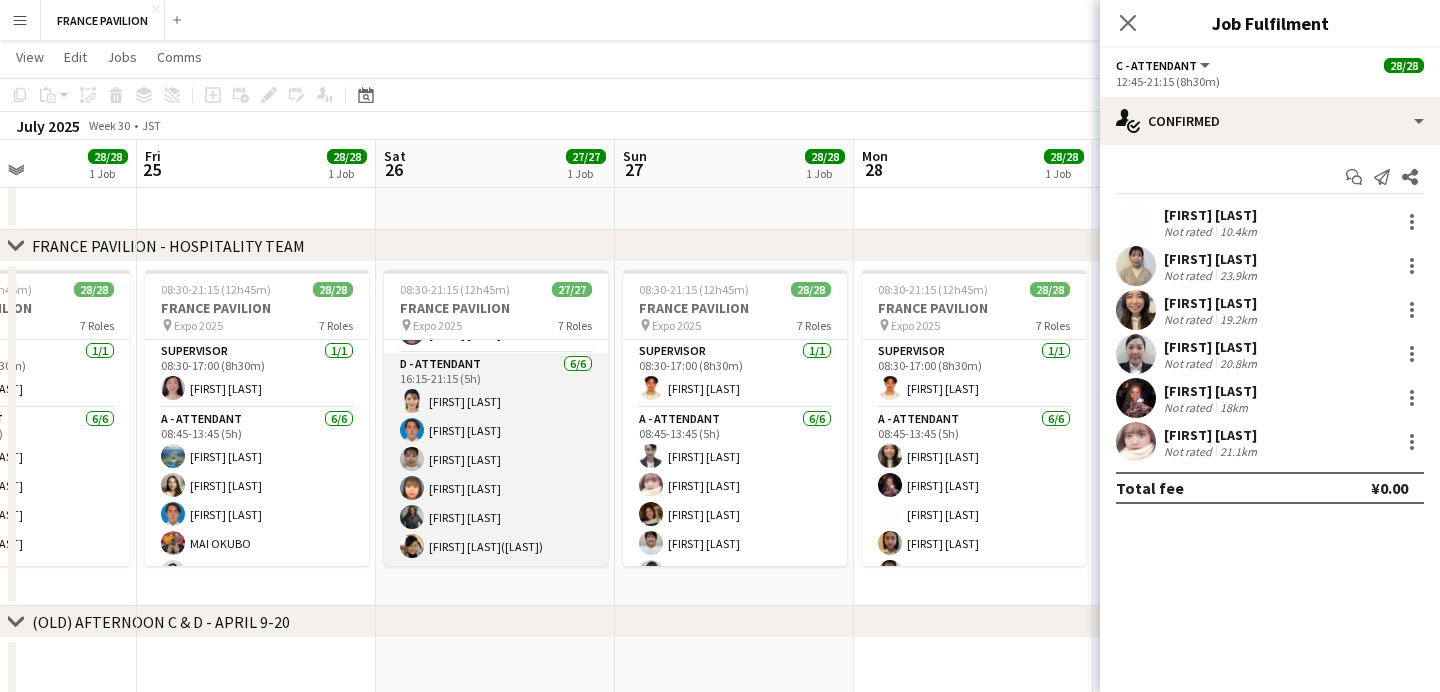 click on "D - ATTENDANT   6/6   16:15-21:15 (5h)
[FIRST] [LAST] [FIRST] [LAST] [FIRST] [LAST] [FIRST] [LAST] [FIRST] [LAST] [FIRST] [LAST]([LAST])" at bounding box center (496, 459) 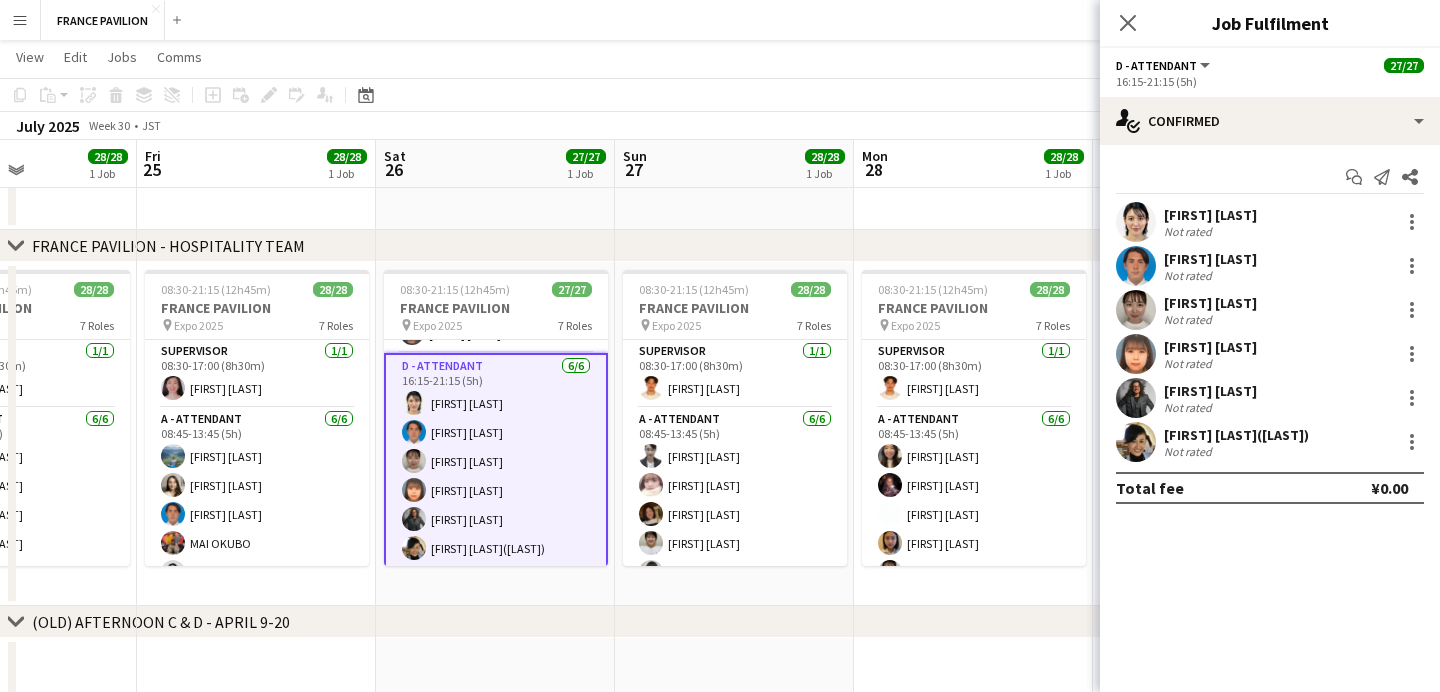 scroll, scrollTop: 592, scrollLeft: 0, axis: vertical 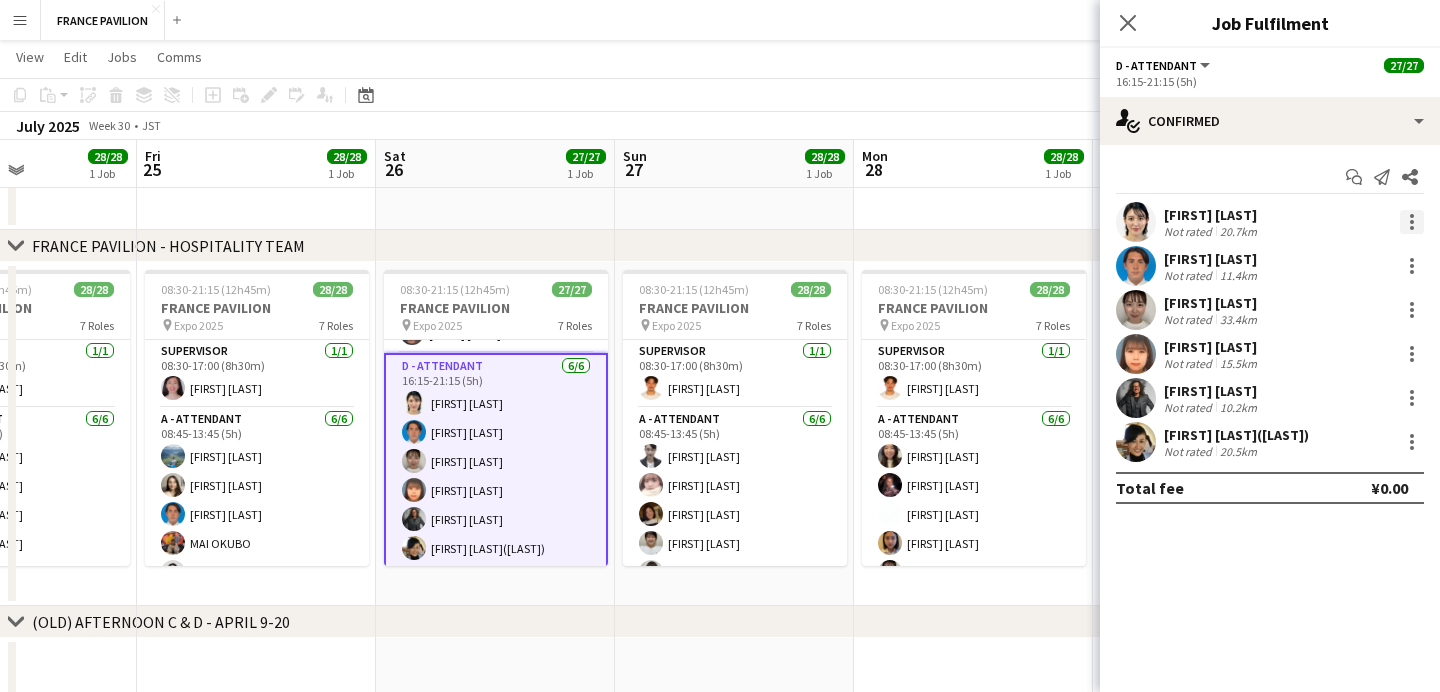 click at bounding box center (1412, 222) 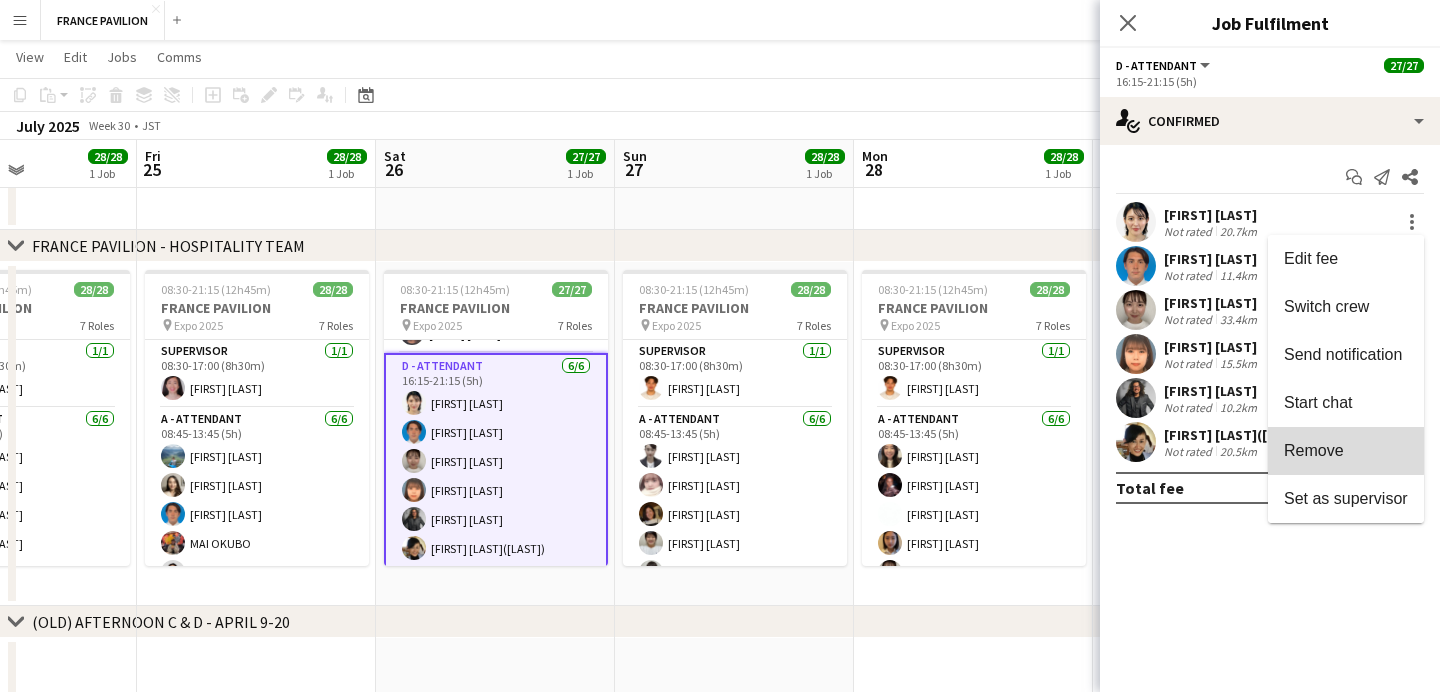 click on "Remove" at bounding box center [1346, 451] 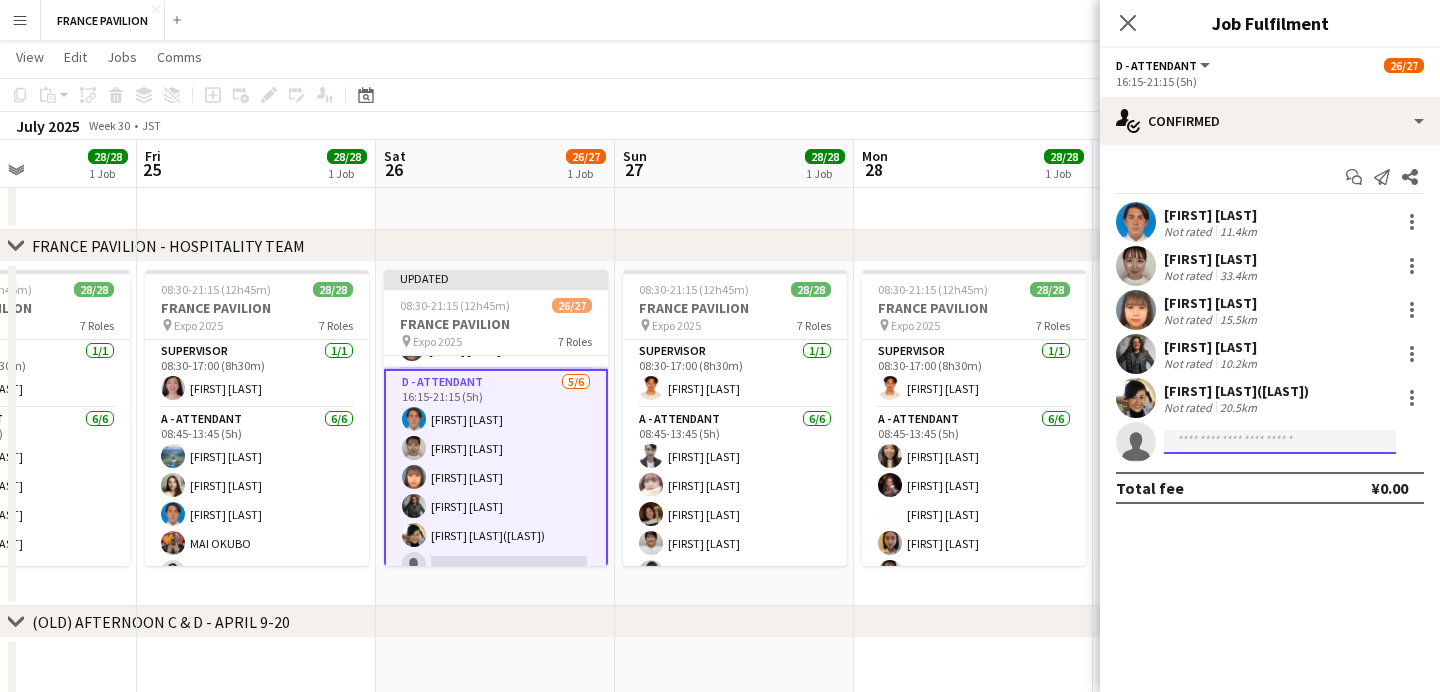 click 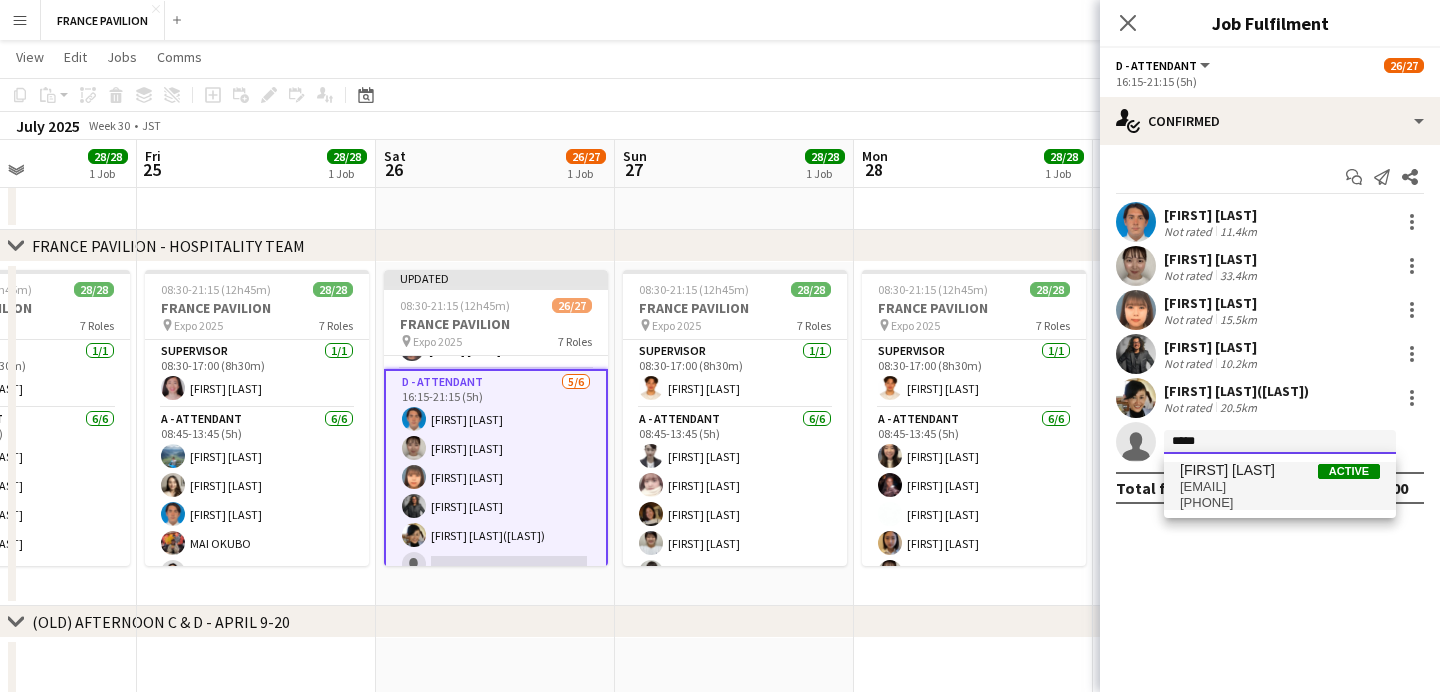 type on "*****" 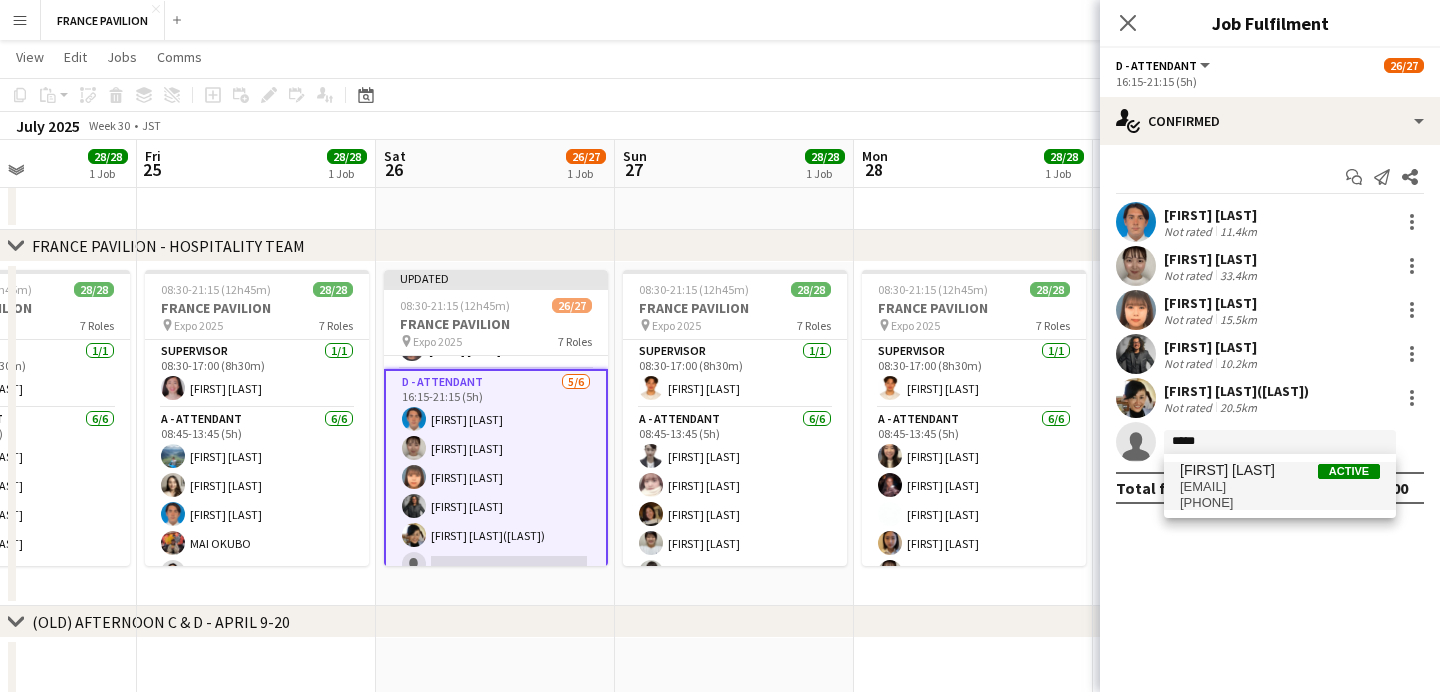 click on "[FIRST] [LAST]" at bounding box center [1227, 470] 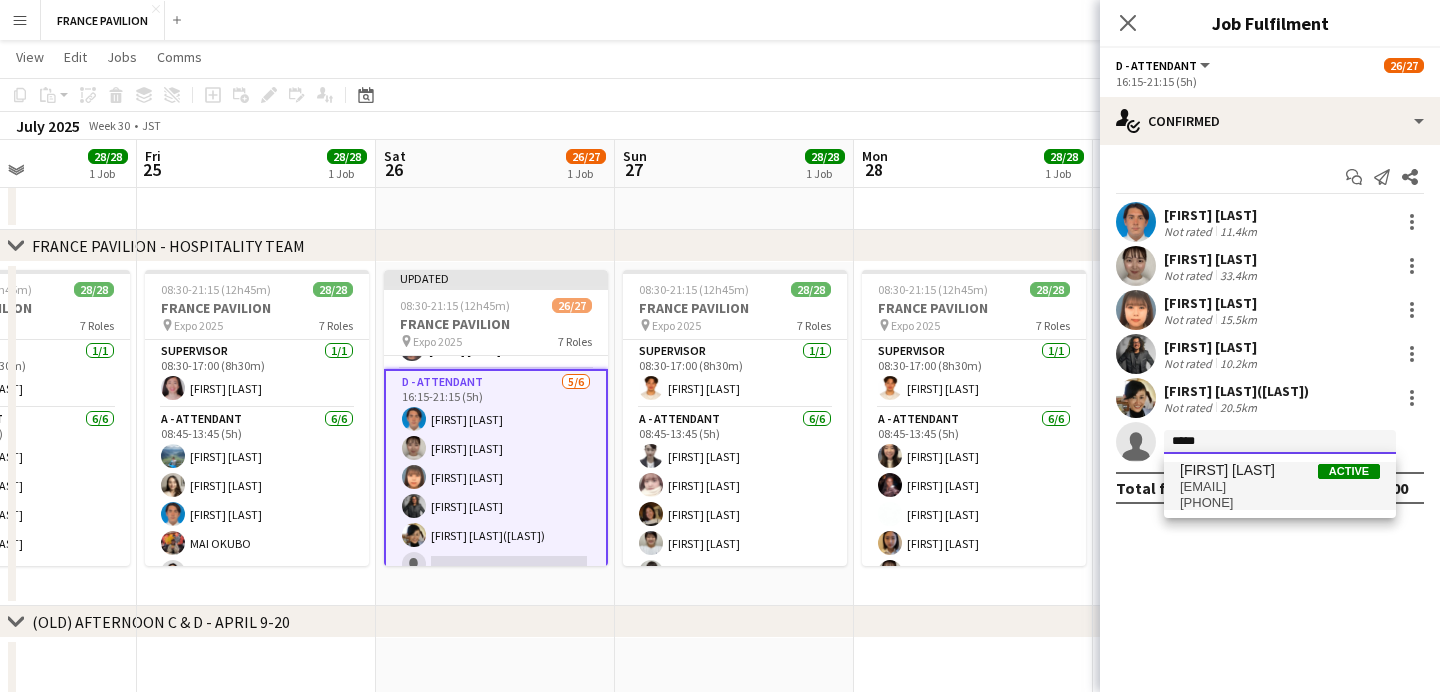 type 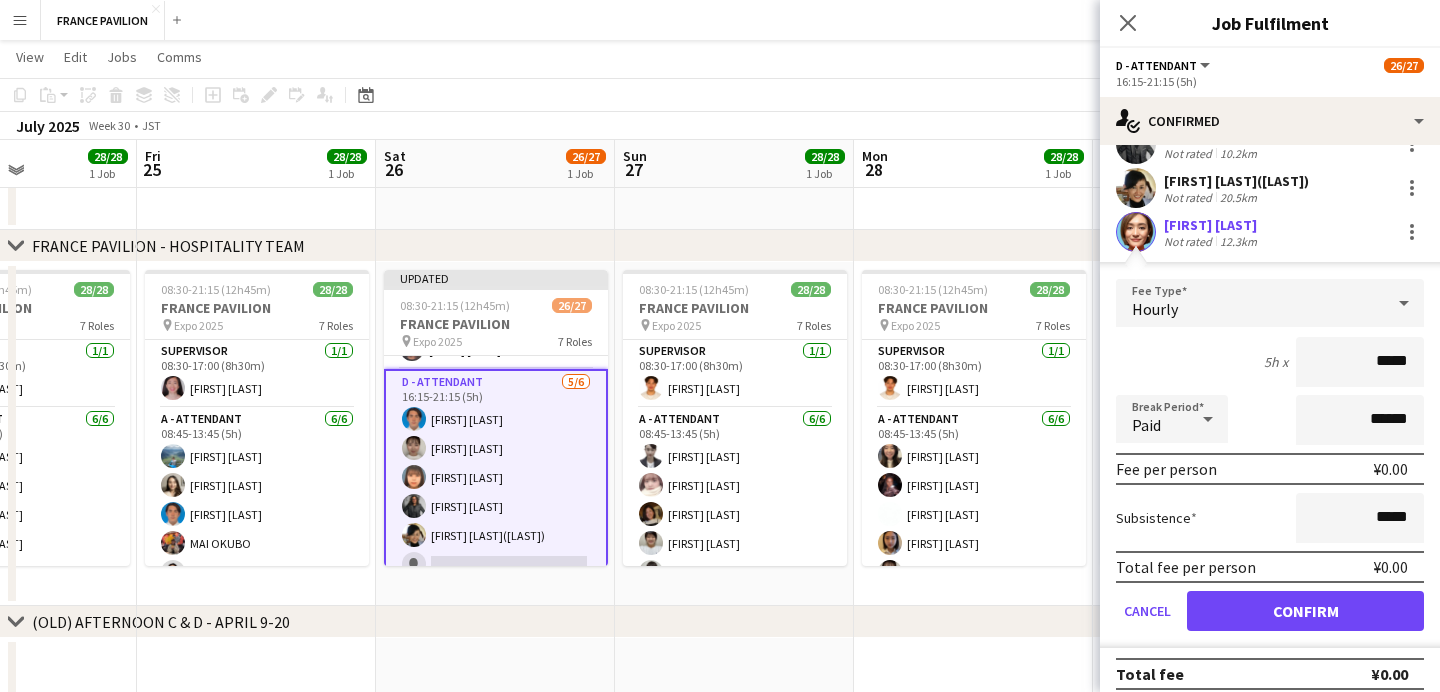 scroll, scrollTop: 208, scrollLeft: 0, axis: vertical 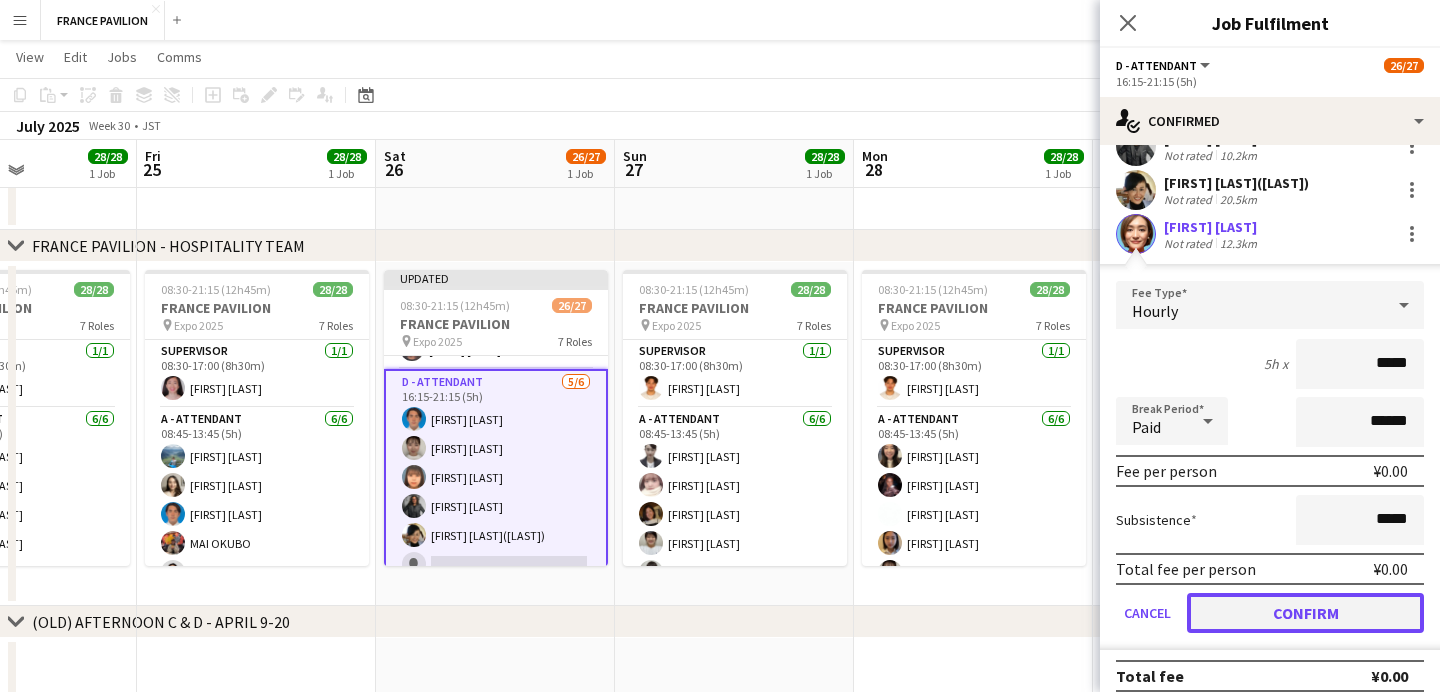 click on "Confirm" at bounding box center [1305, 613] 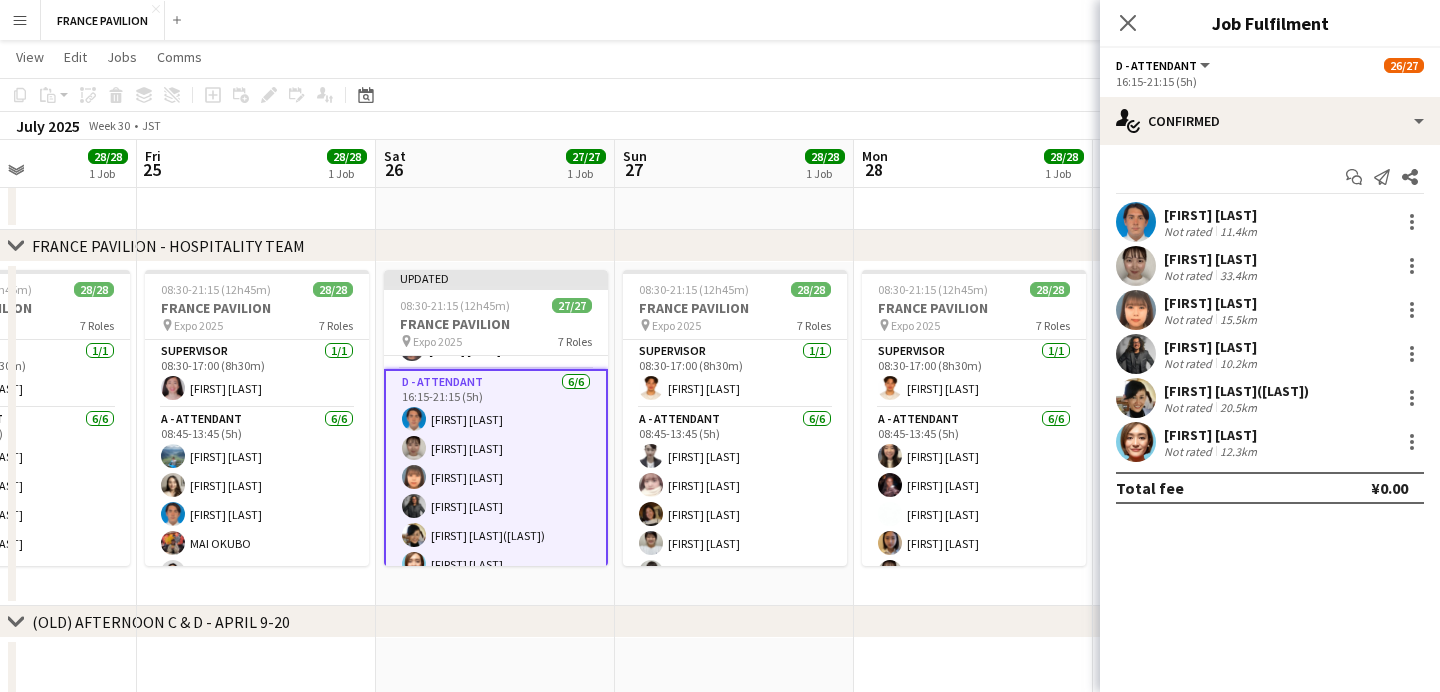 scroll, scrollTop: 0, scrollLeft: 0, axis: both 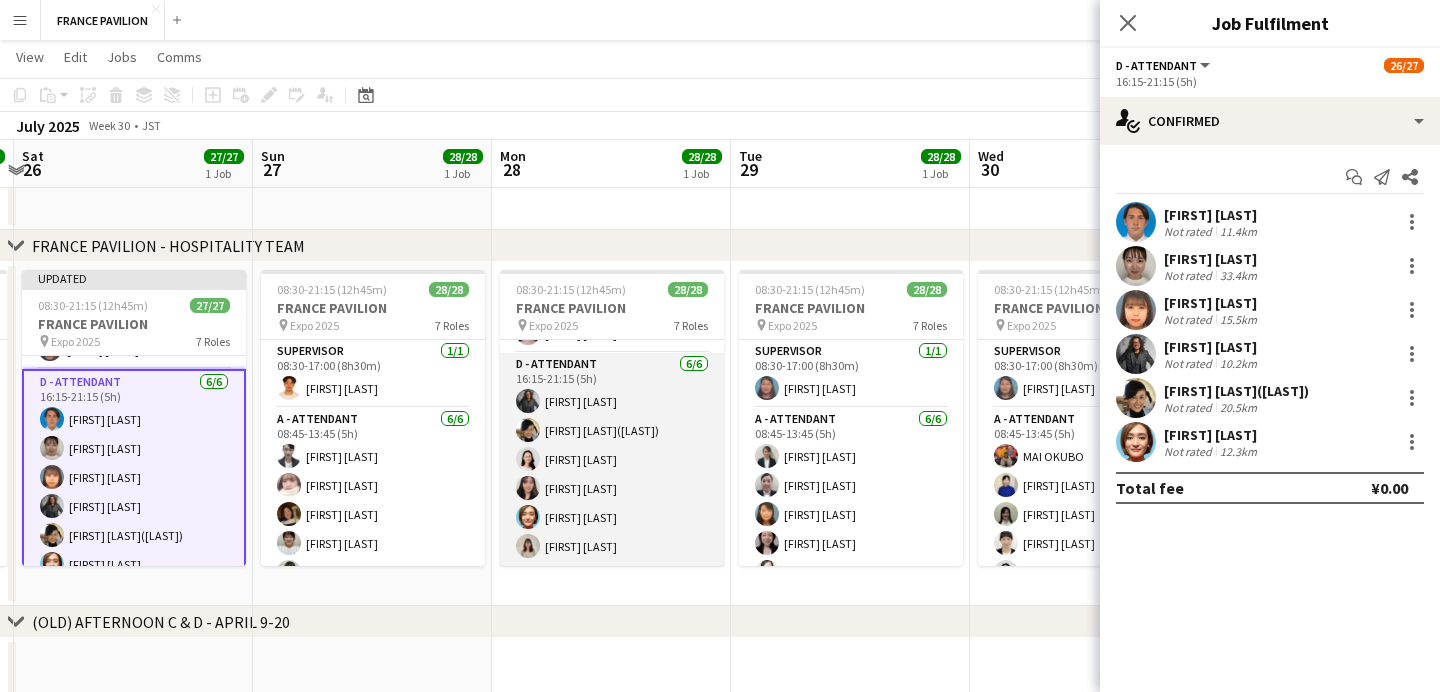 click on "D - ATTENDANT   6/6   16:15-21:15 (5h)
[FIRST] [LAST] [FIRST] [LAST] [FIRST] [LAST] [FIRST] [LAST] [FIRST] [LAST] [FIRST] [LAST]" at bounding box center (612, 459) 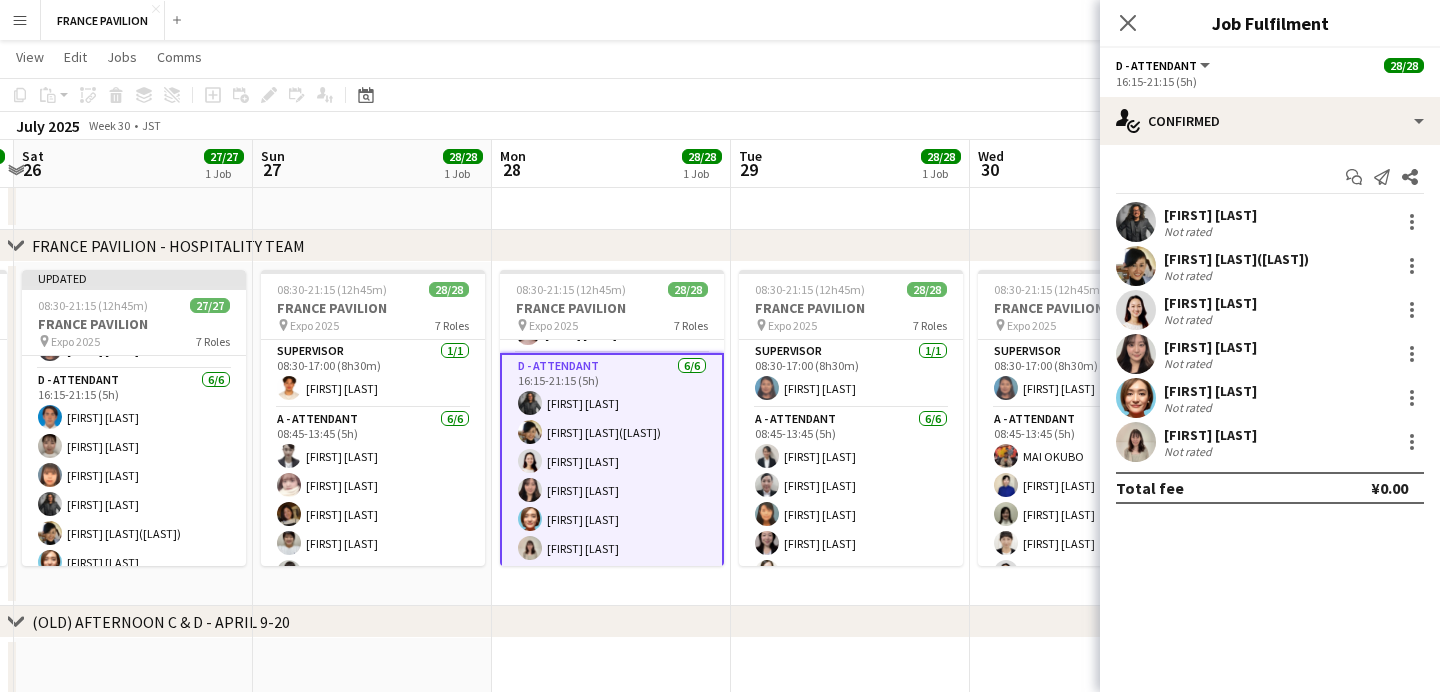 scroll, scrollTop: 0, scrollLeft: 704, axis: horizontal 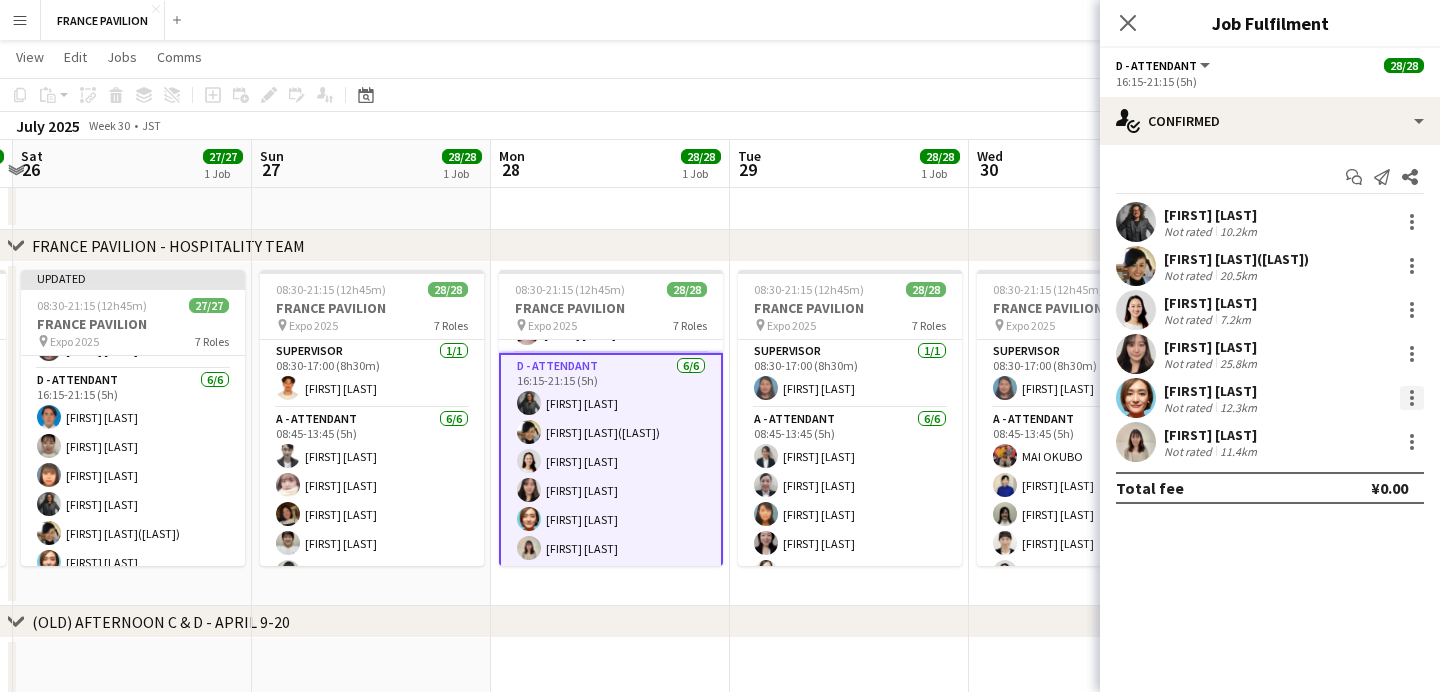 click at bounding box center (1412, 398) 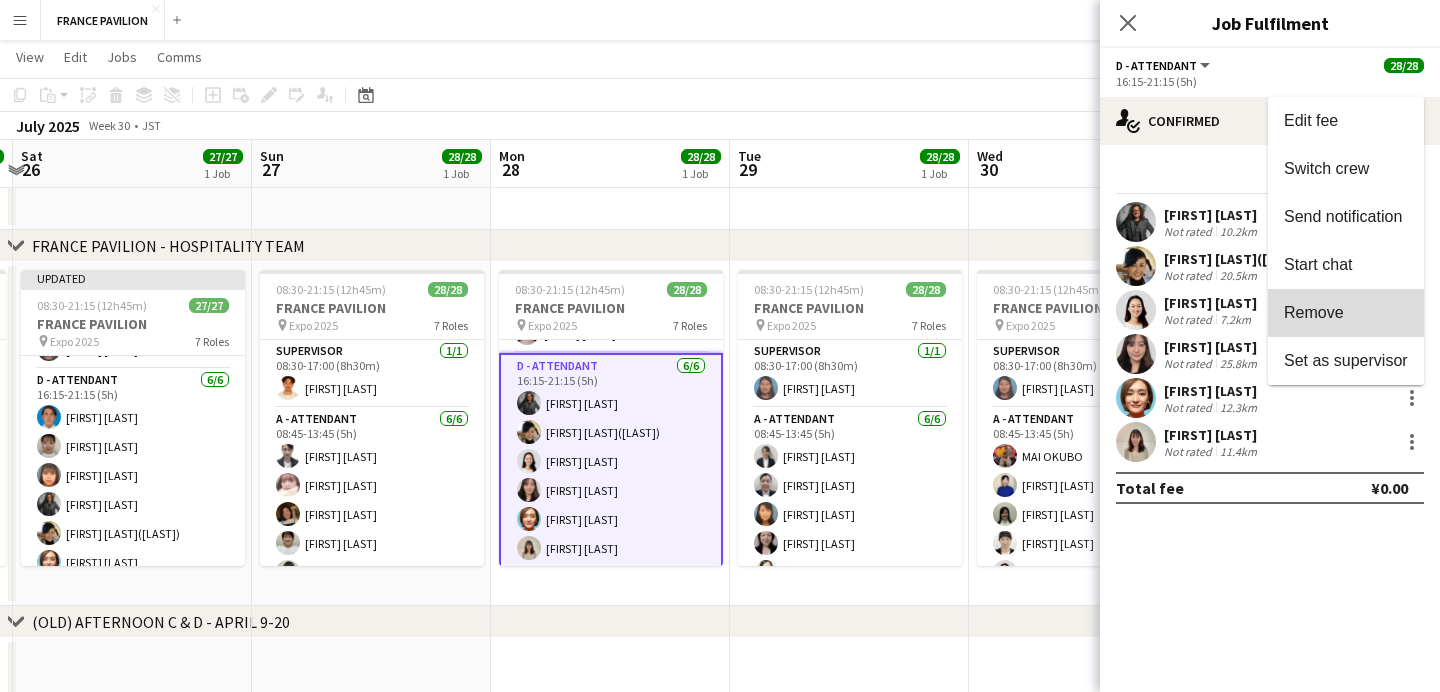 click on "Remove" at bounding box center [1346, 313] 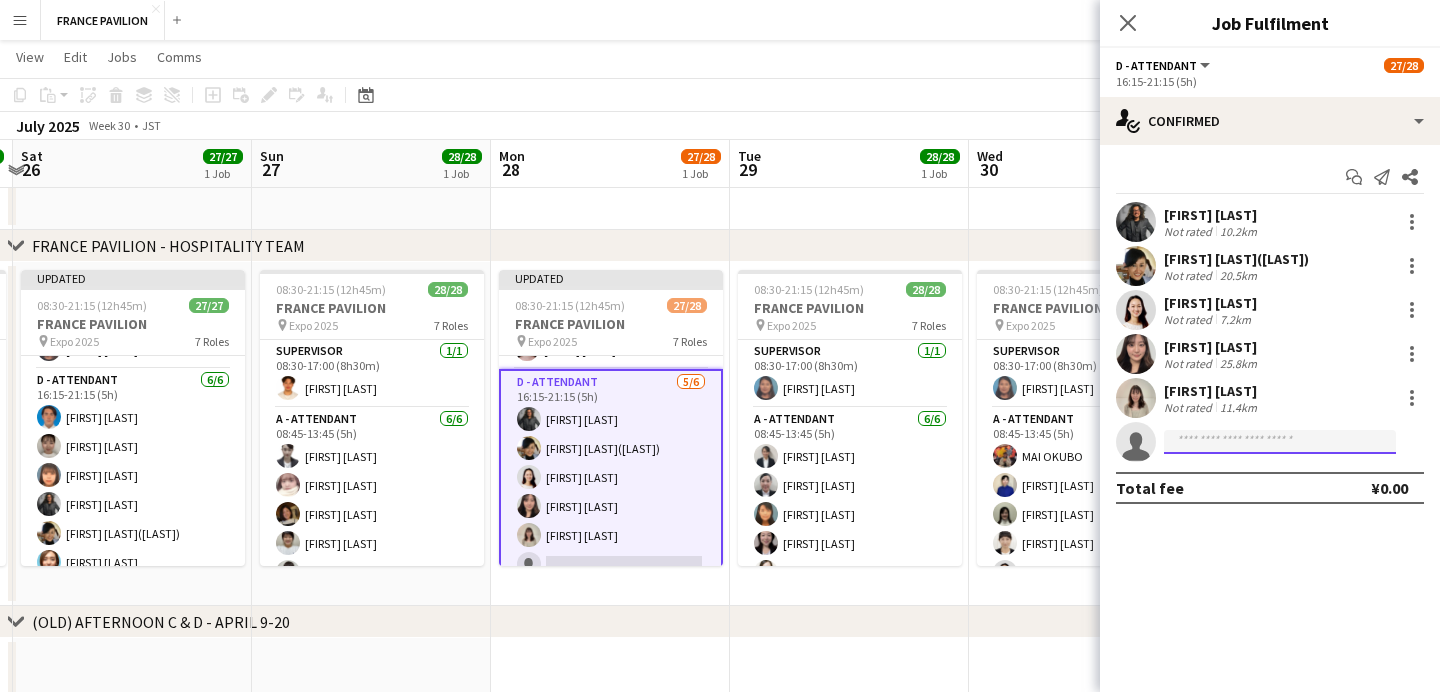 click 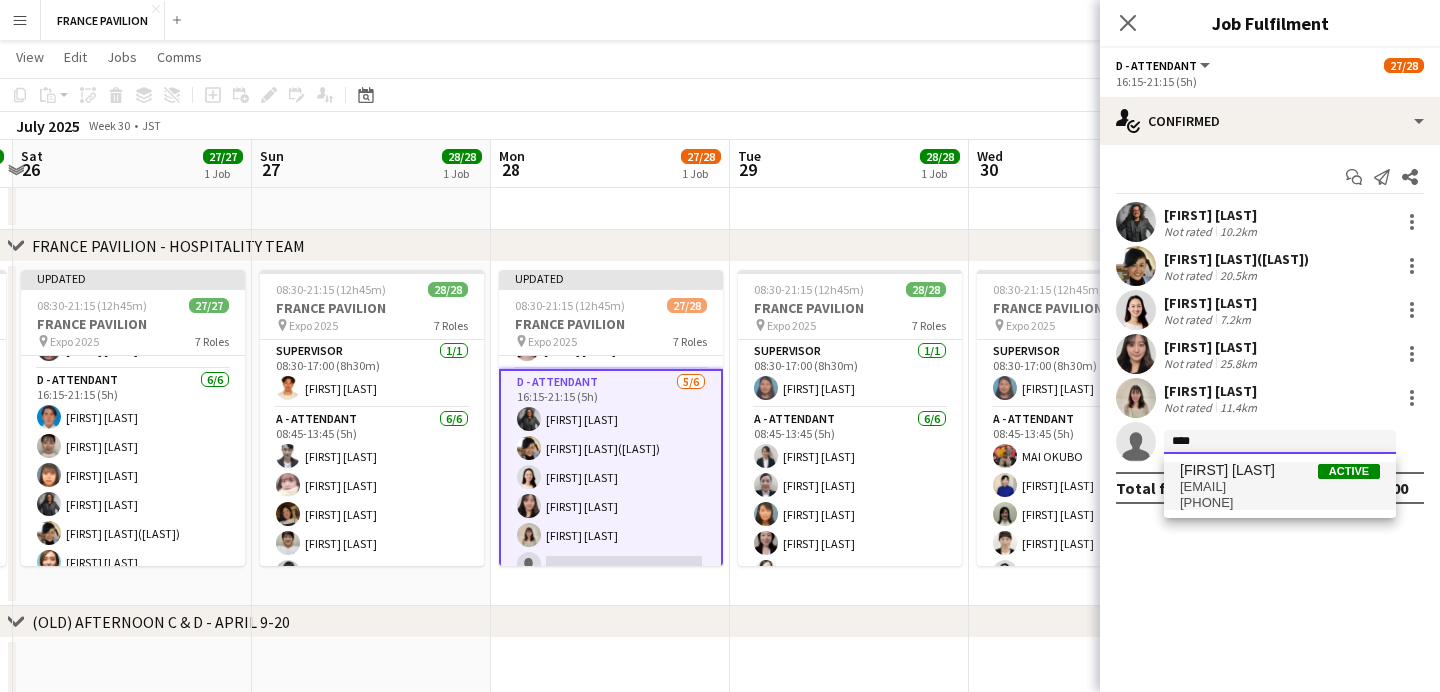 type on "****" 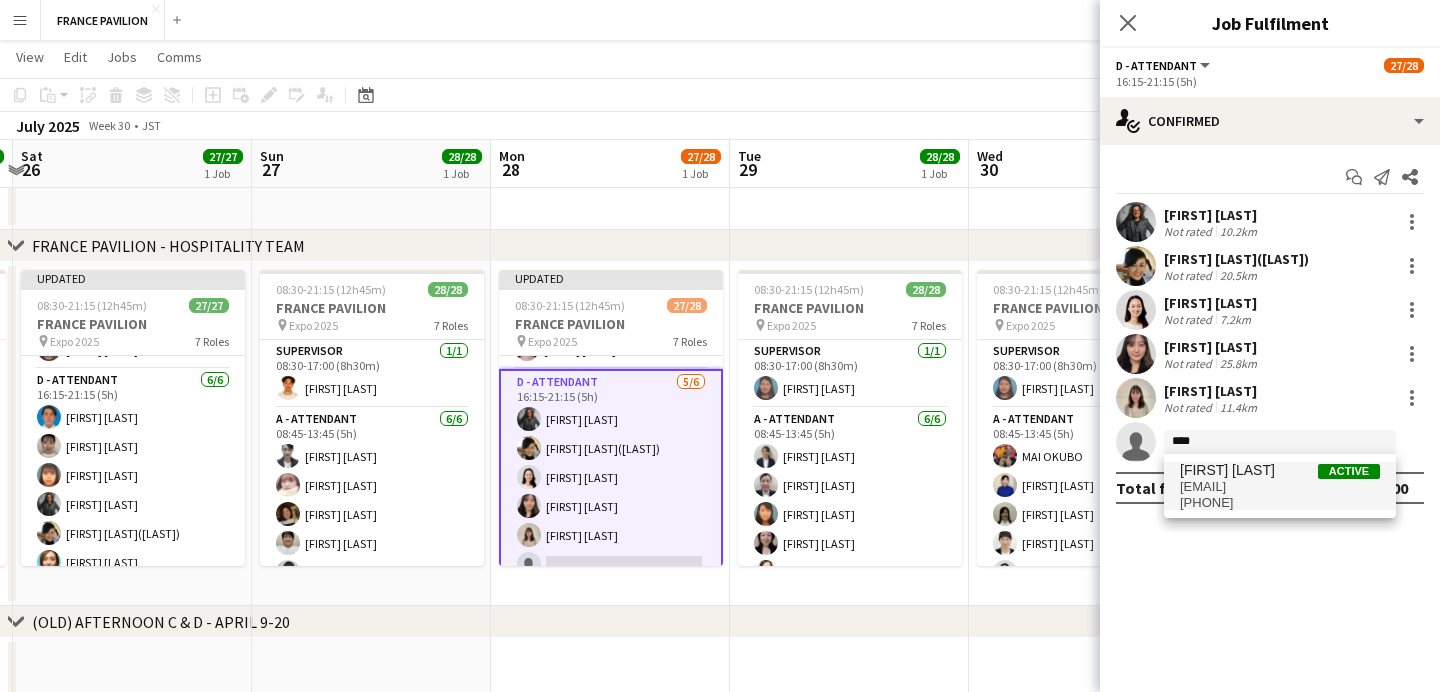 click on "[EMAIL]" at bounding box center [1280, 487] 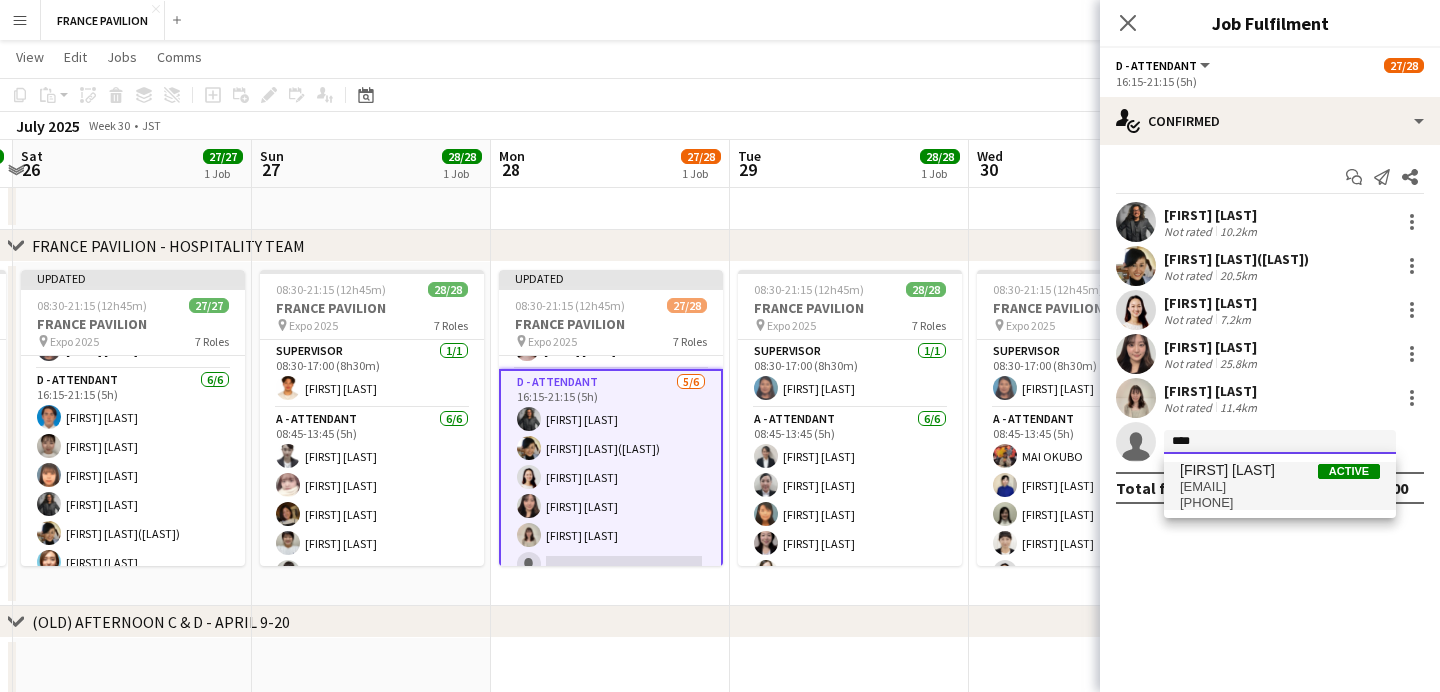 type 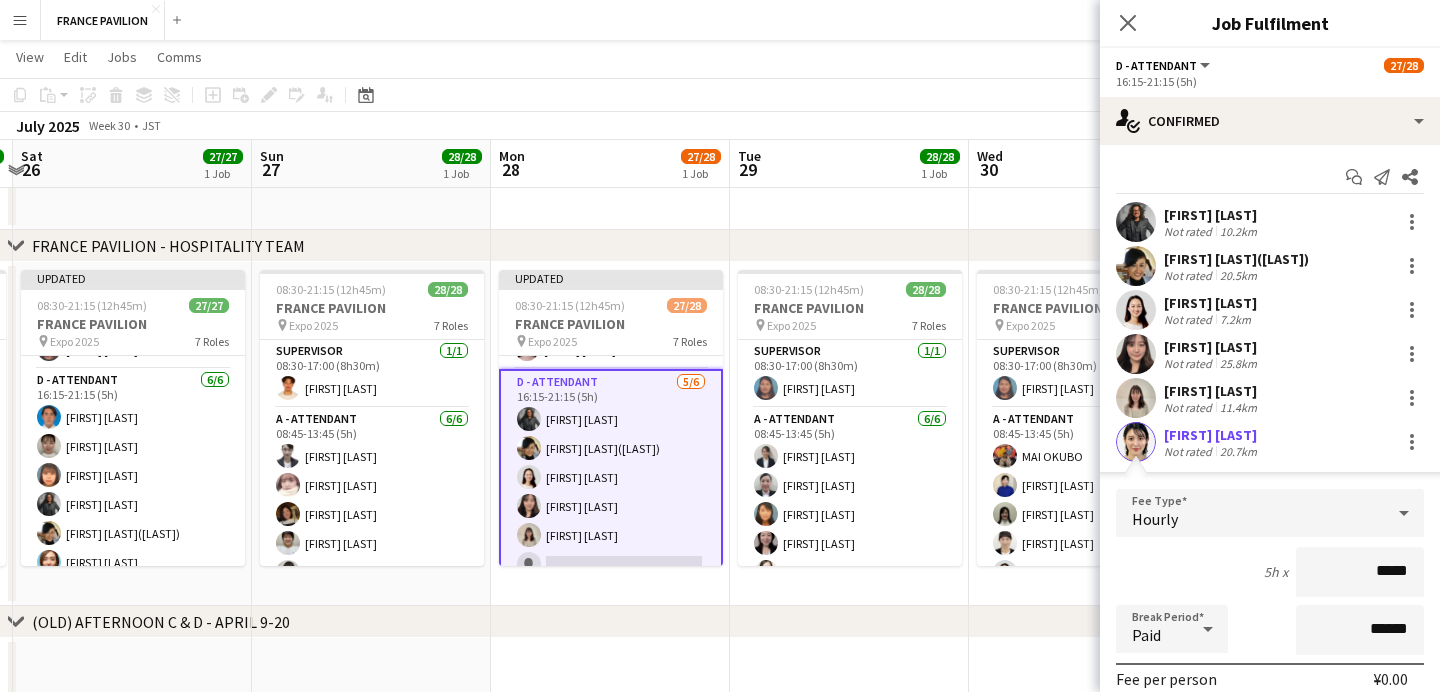 scroll, scrollTop: 224, scrollLeft: 0, axis: vertical 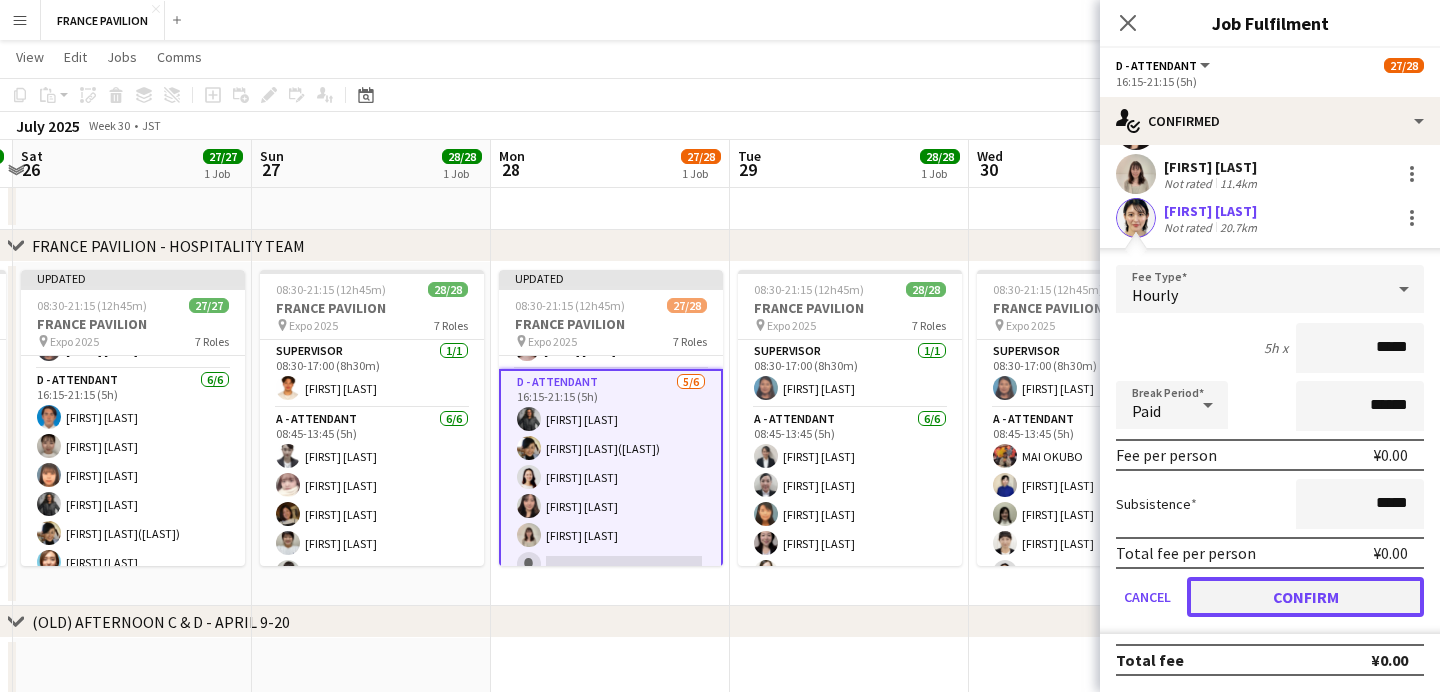 click on "Confirm" at bounding box center [1305, 597] 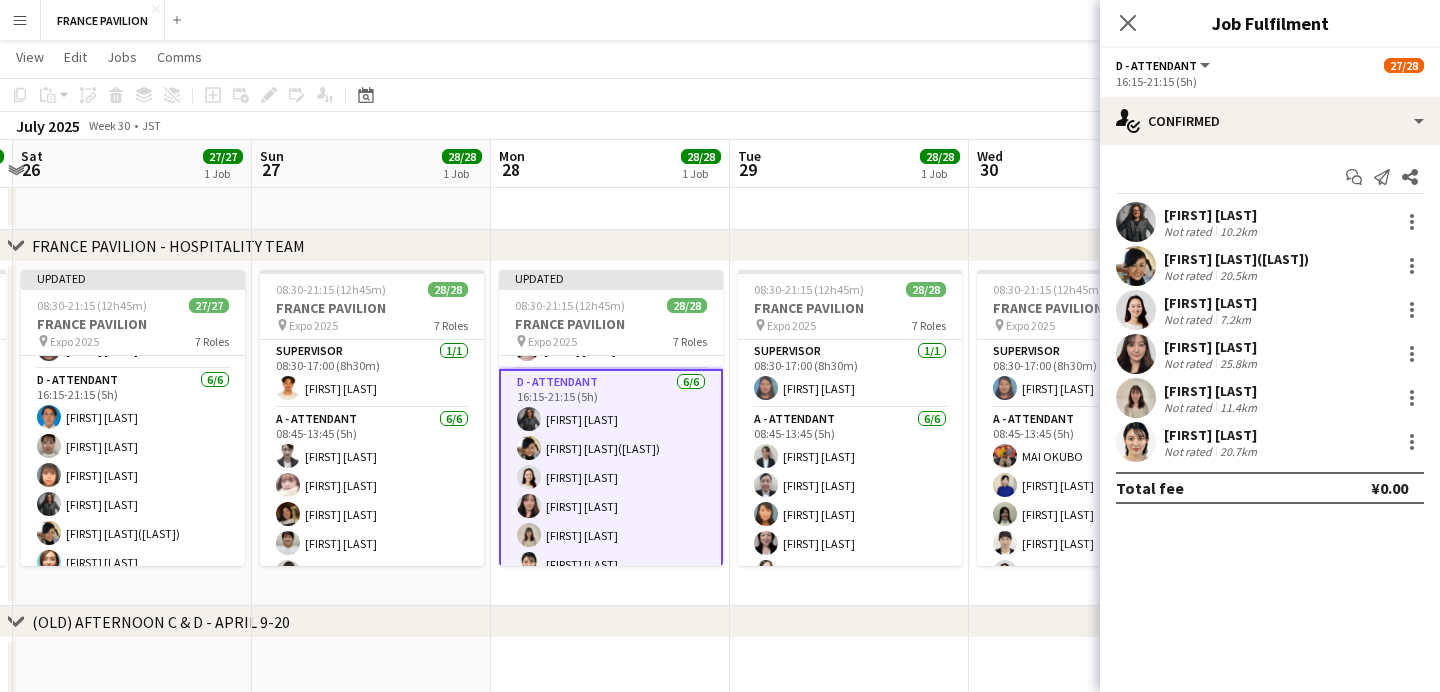 scroll, scrollTop: 0, scrollLeft: 0, axis: both 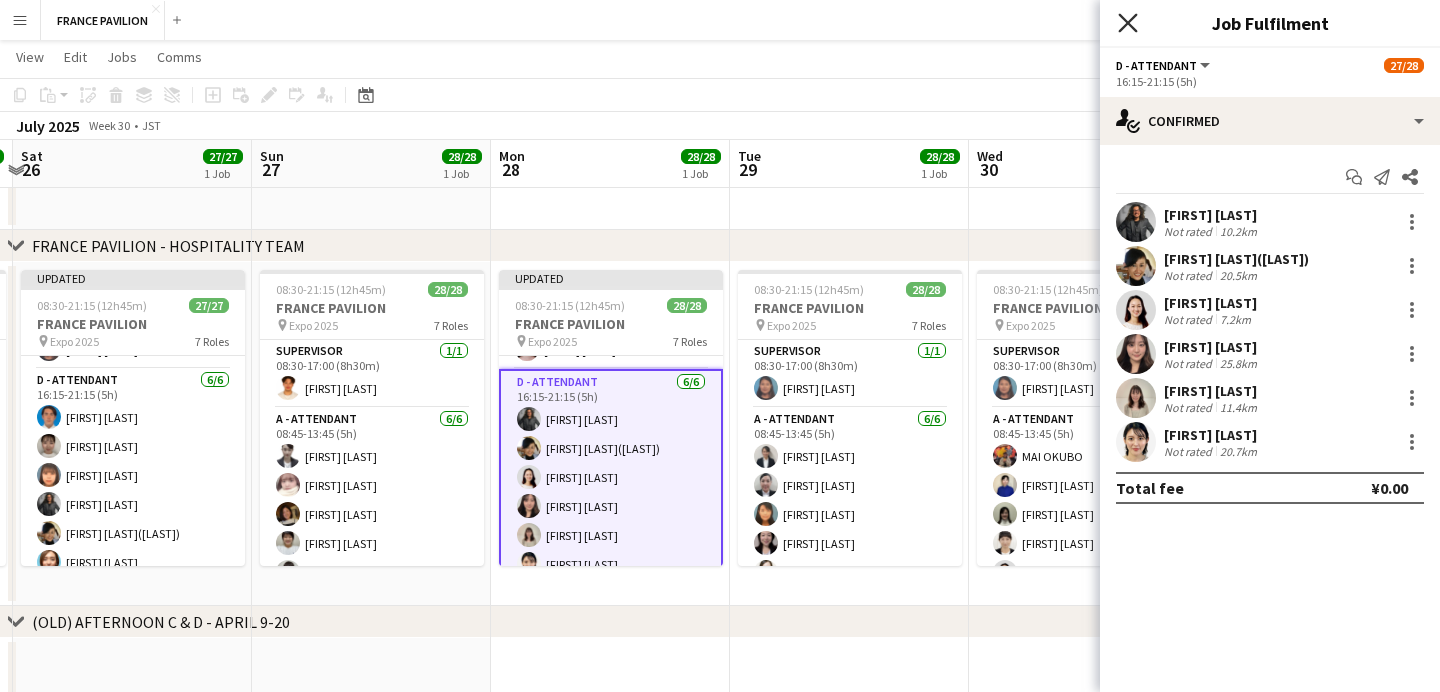 click on "Close pop-in" 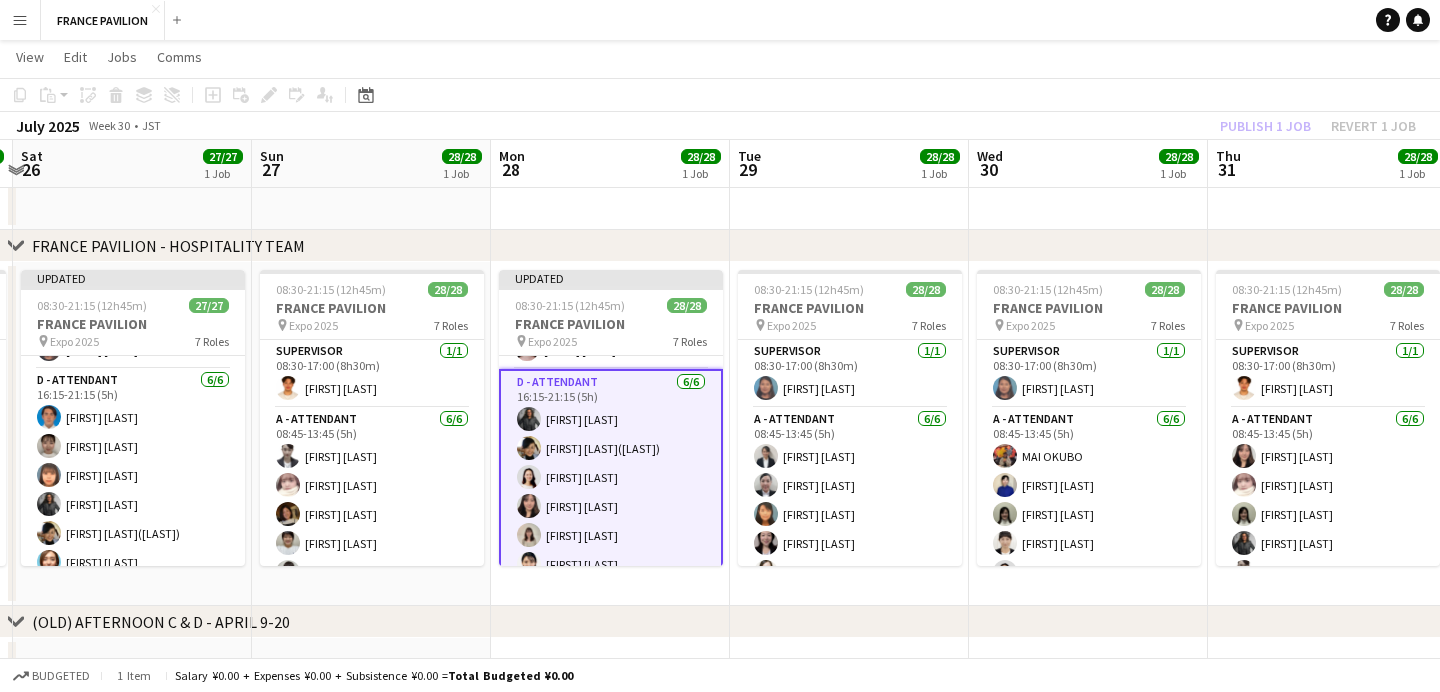 click at bounding box center (849, 58) 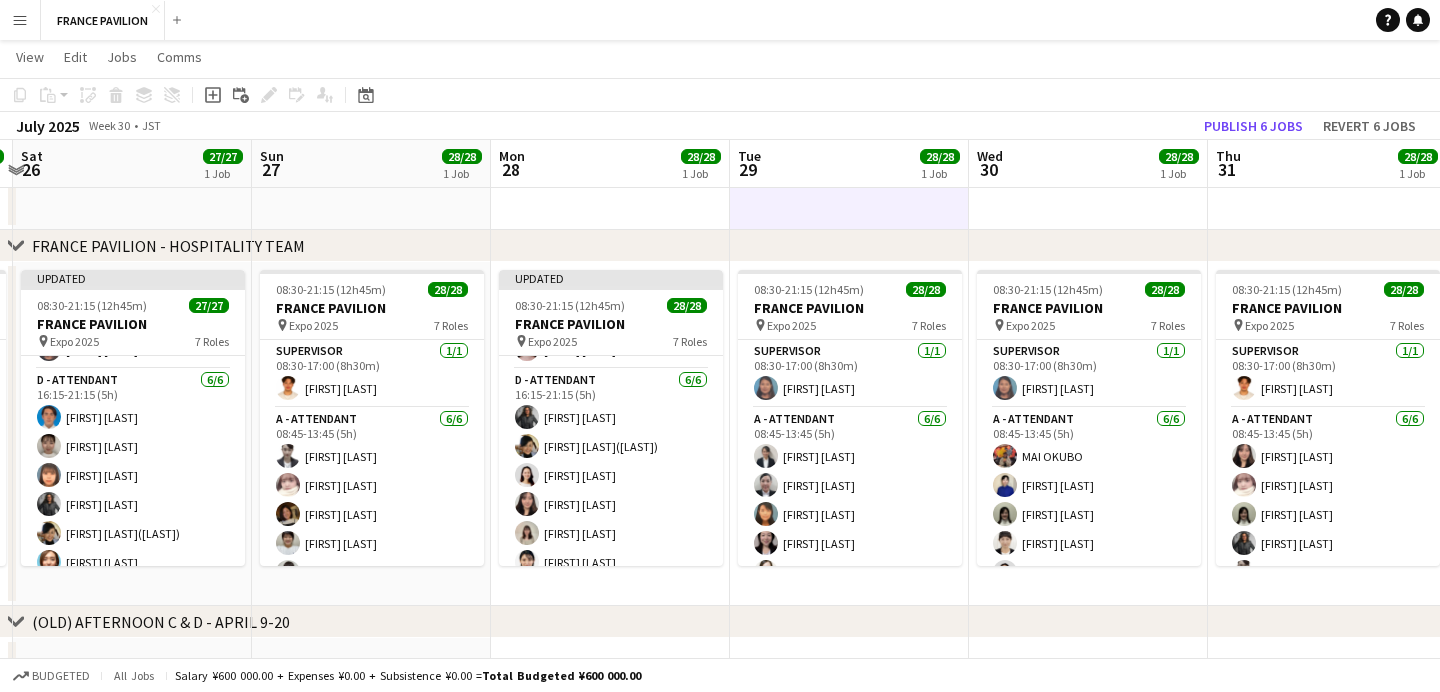 click at bounding box center (849, 58) 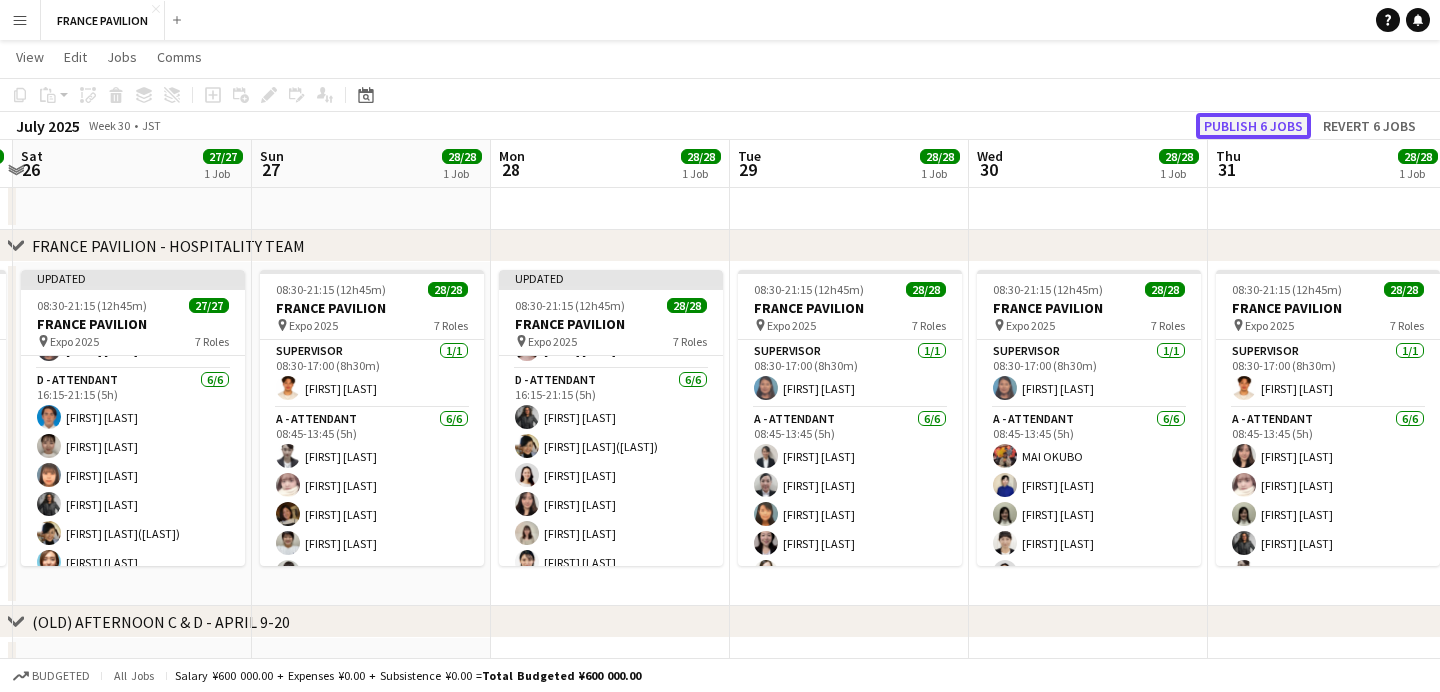 click on "Publish 6 jobs" 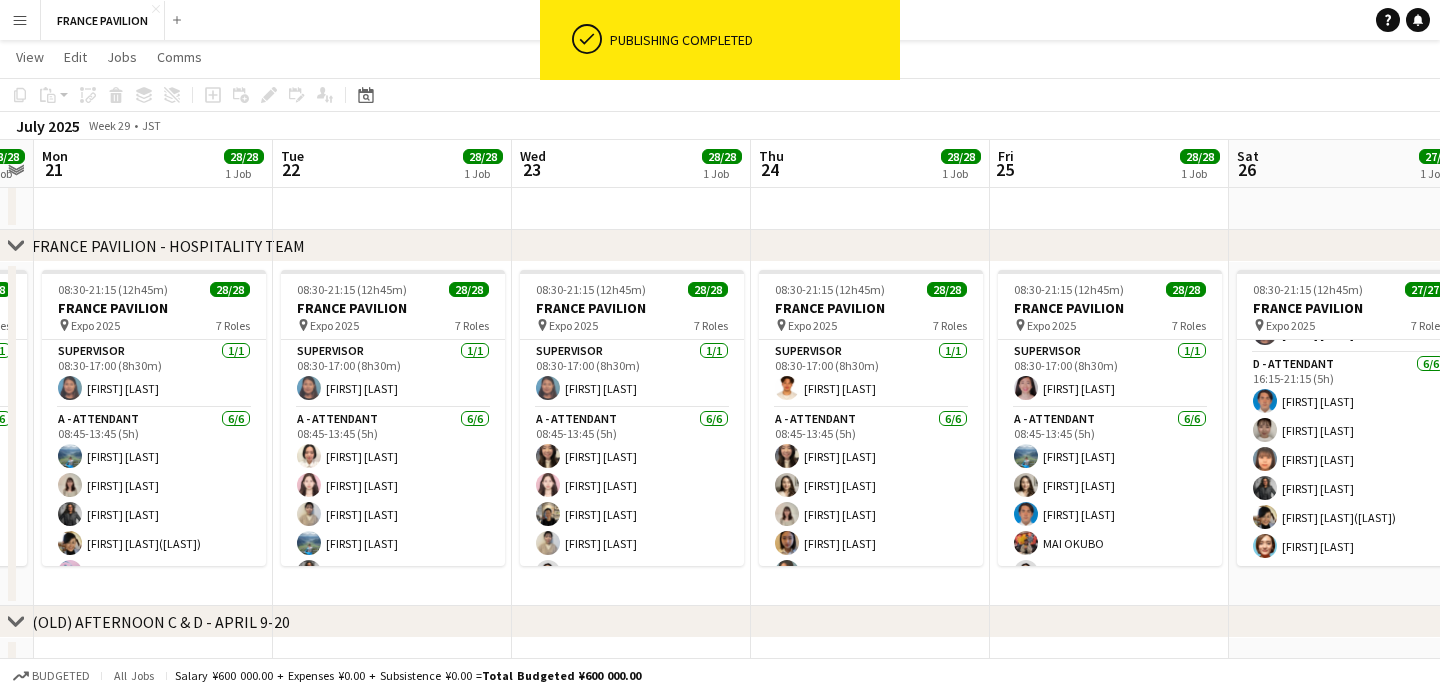 scroll, scrollTop: 0, scrollLeft: 437, axis: horizontal 